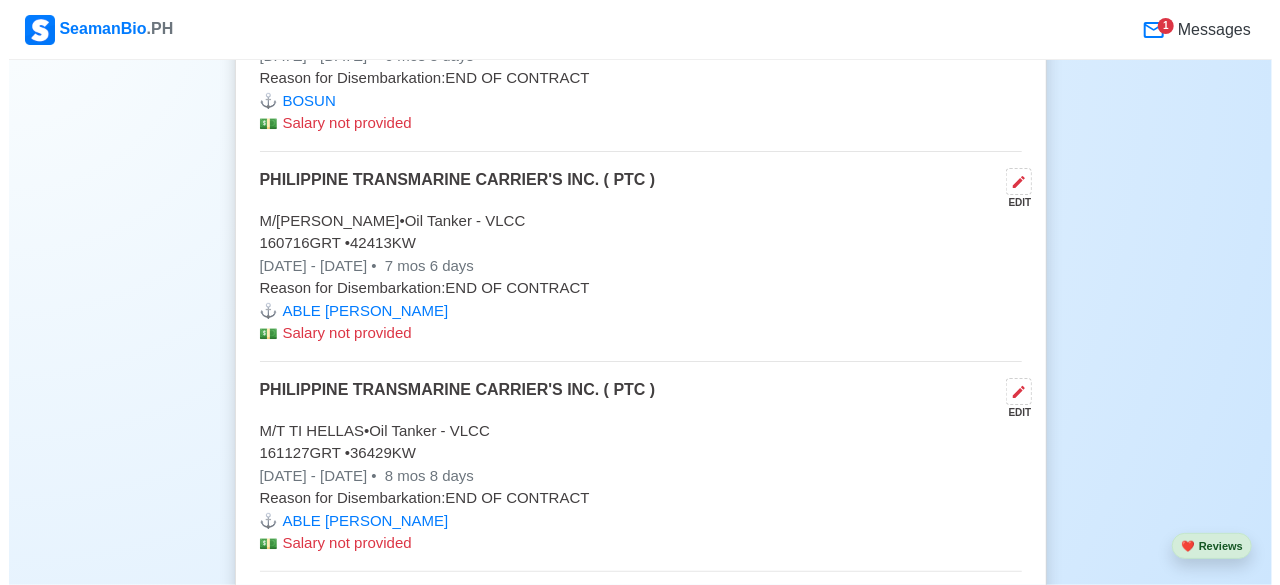 scroll, scrollTop: 7158, scrollLeft: 0, axis: vertical 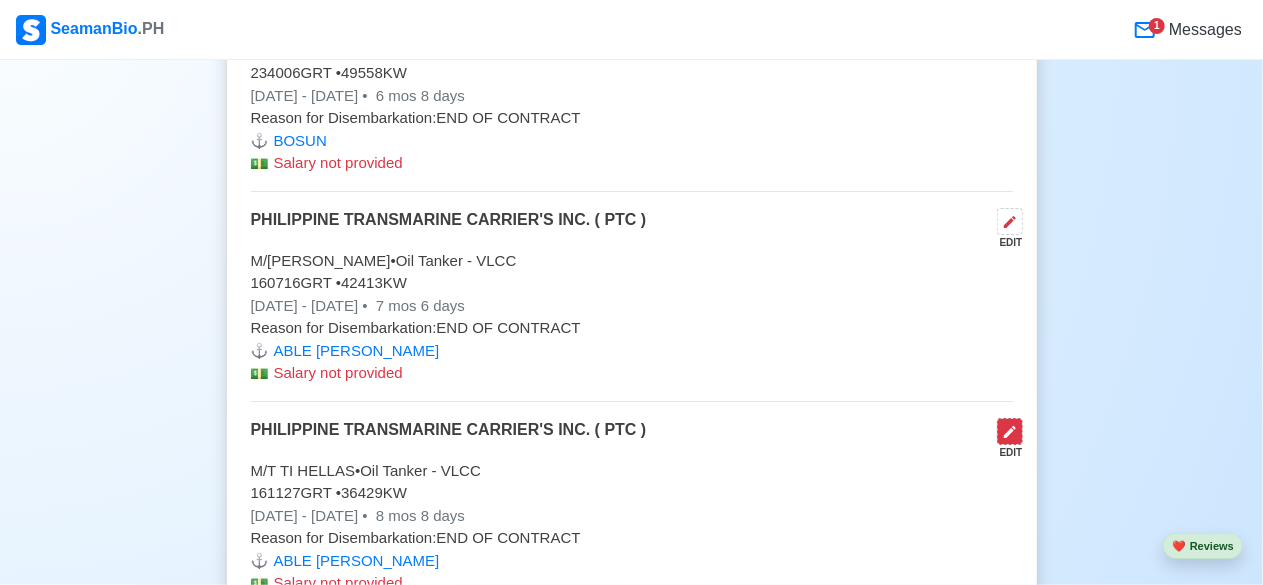 click 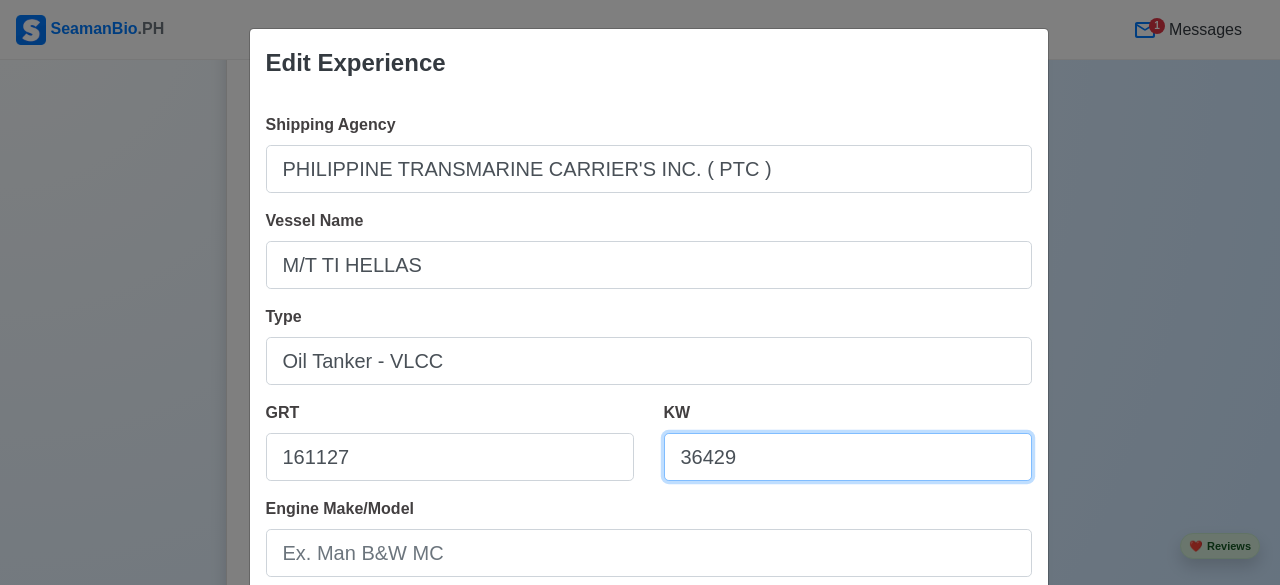 click on "36429" at bounding box center [848, 457] 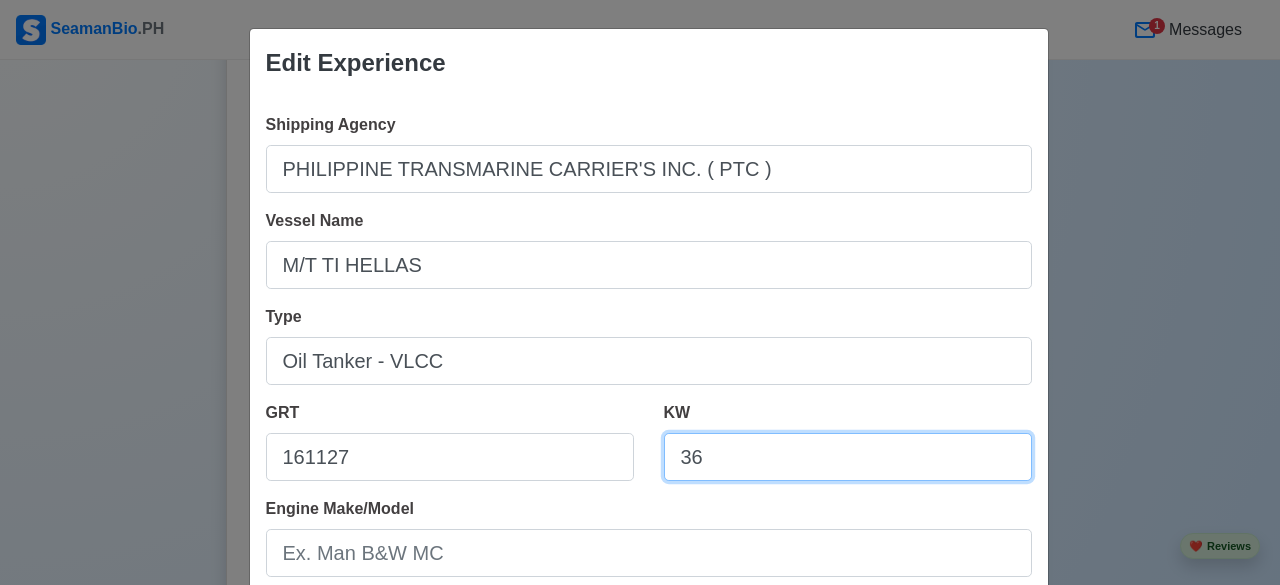 type on "3" 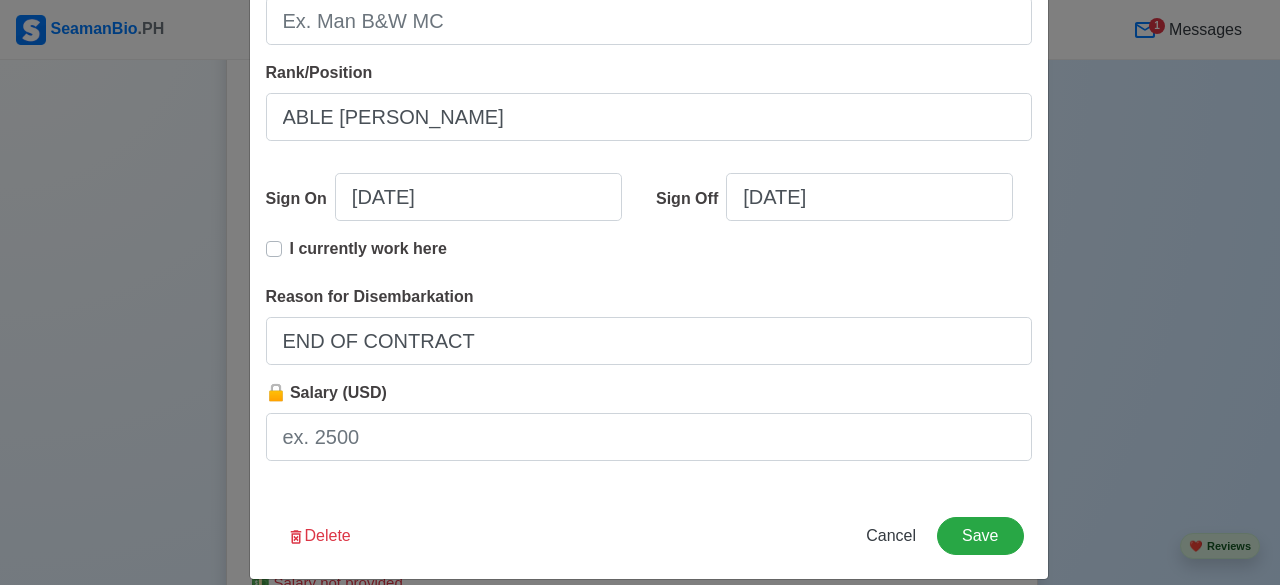 scroll, scrollTop: 553, scrollLeft: 0, axis: vertical 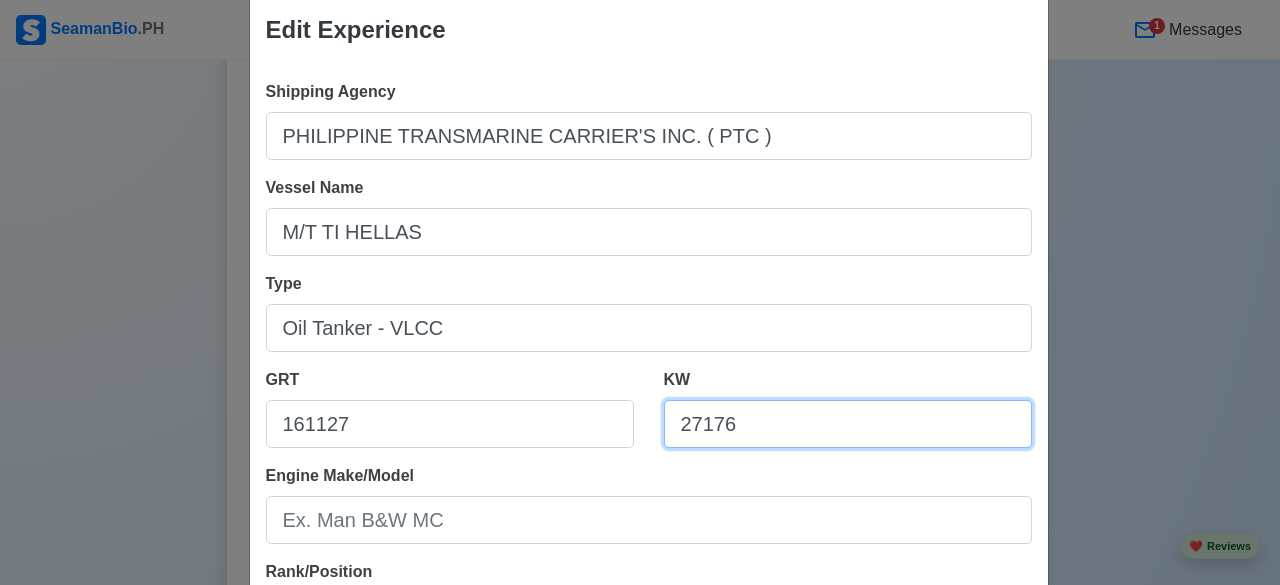 click on "27176" at bounding box center [848, 424] 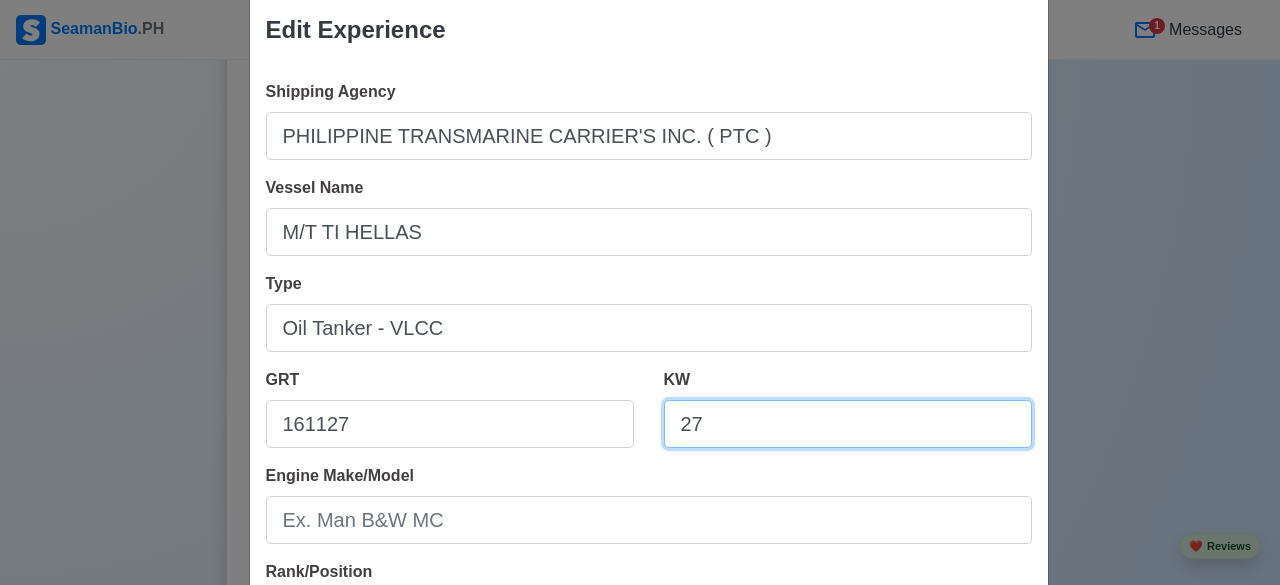 type on "2" 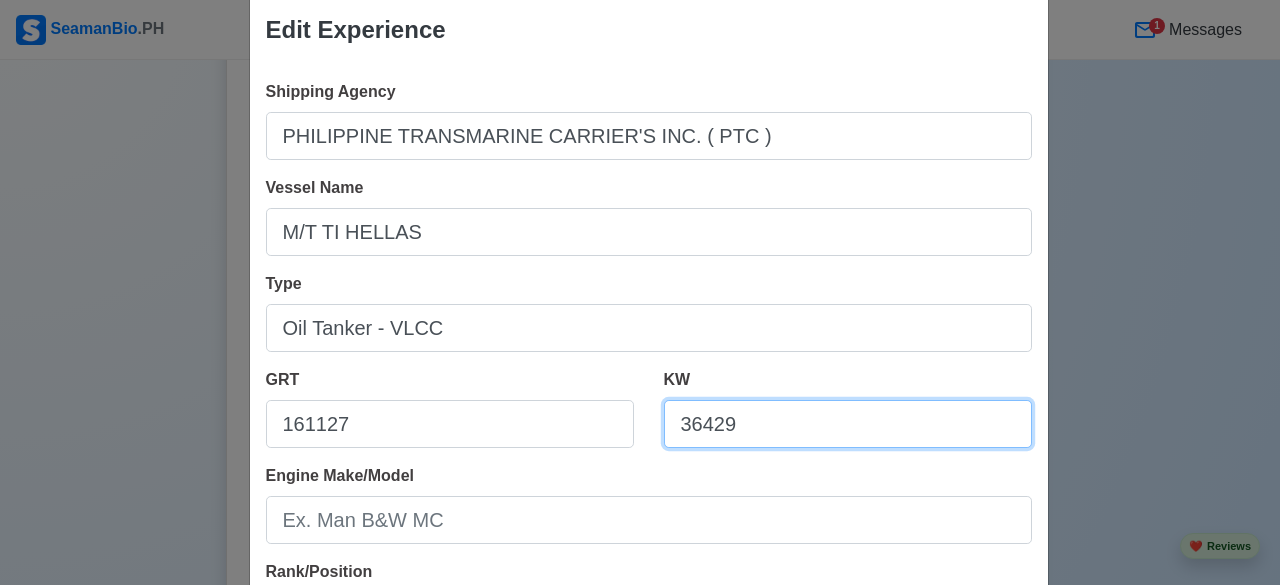 type on "36429" 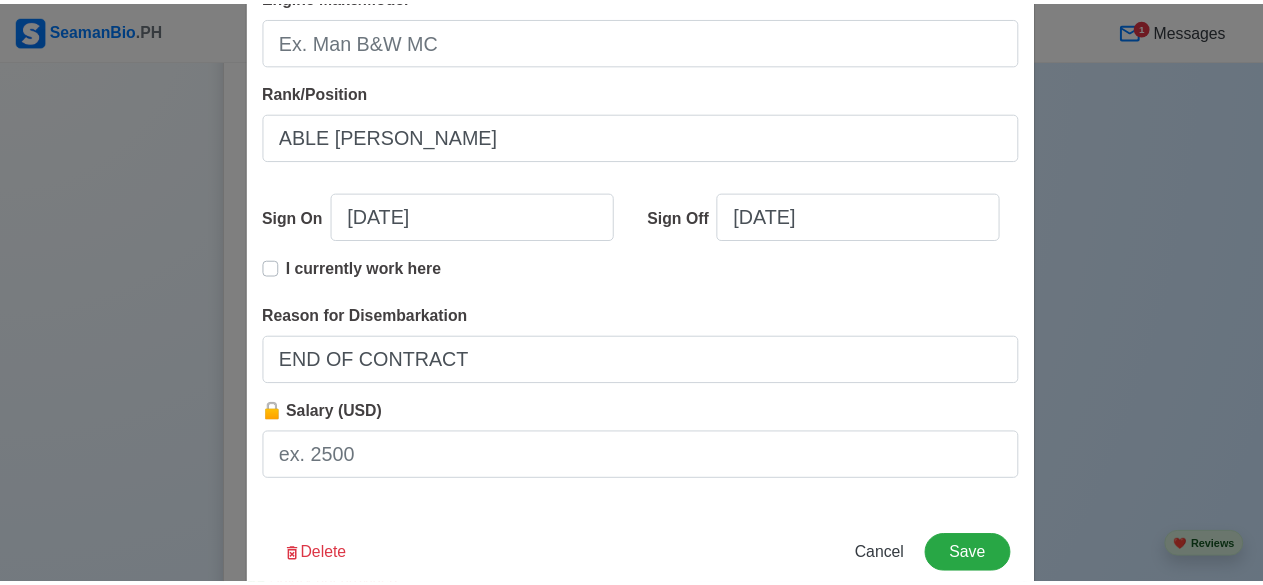 scroll, scrollTop: 526, scrollLeft: 0, axis: vertical 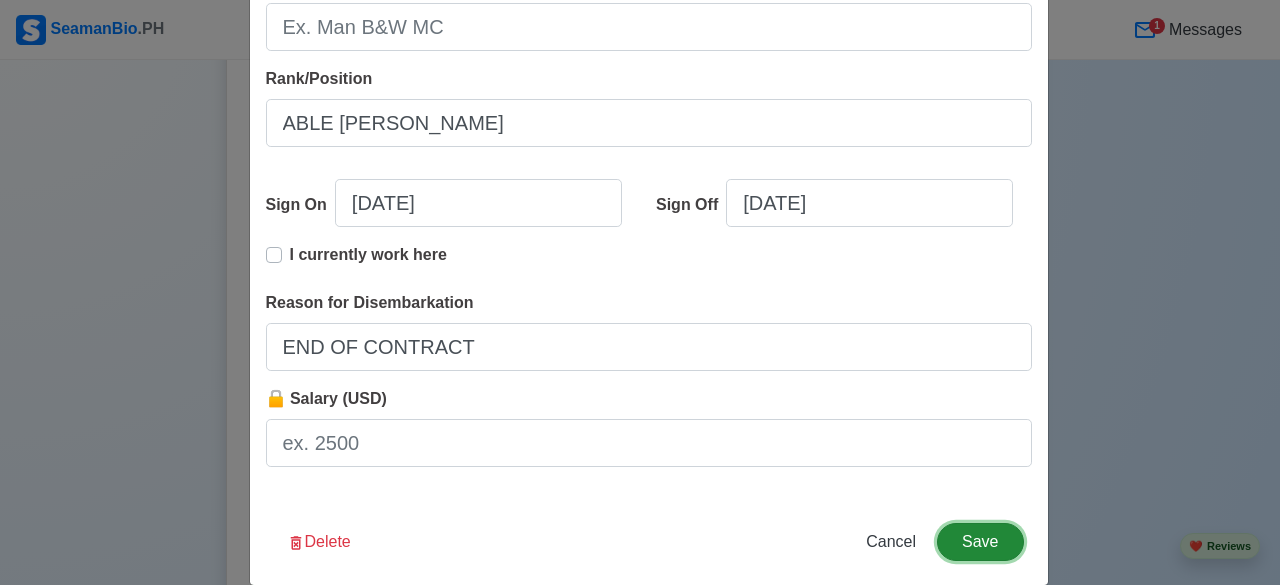 click on "Save" at bounding box center [980, 542] 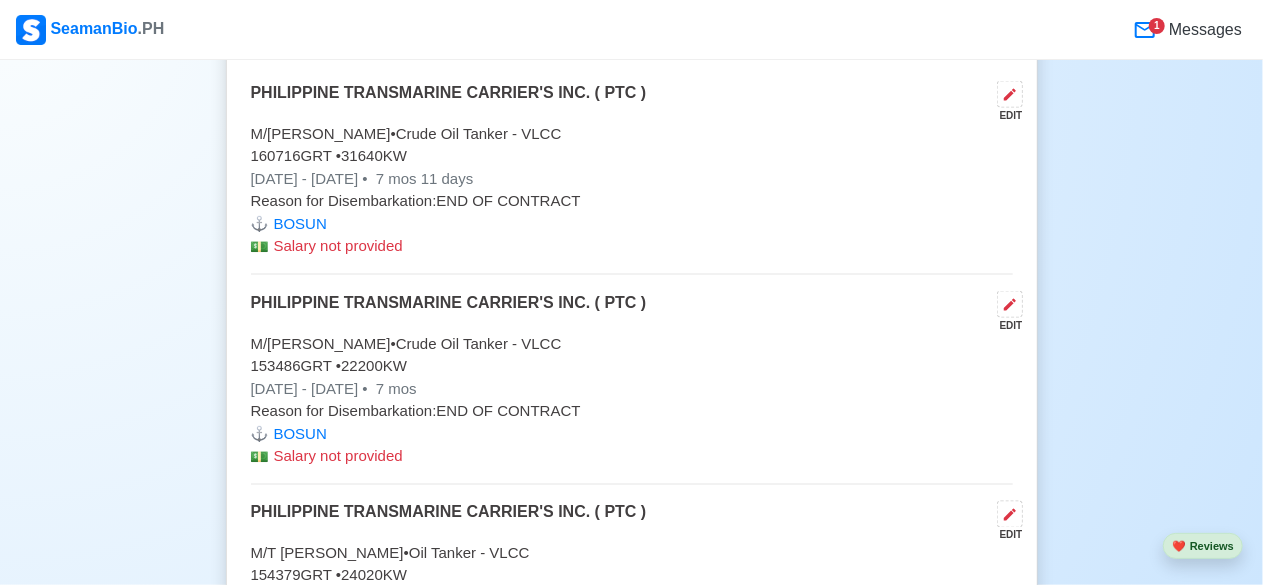 scroll, scrollTop: 5118, scrollLeft: 0, axis: vertical 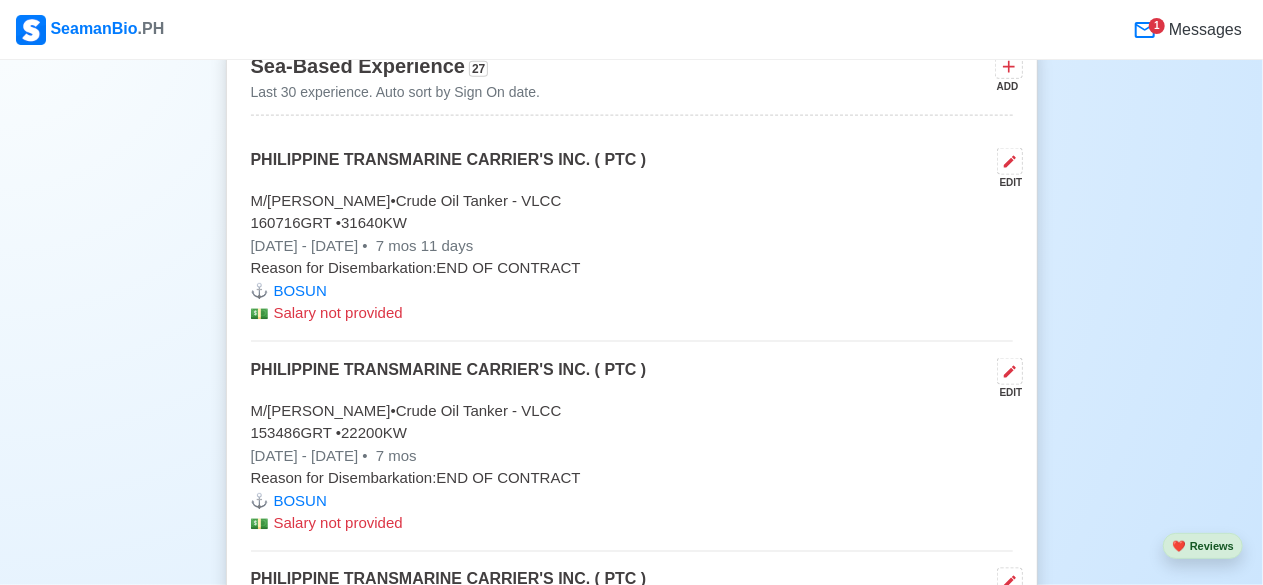 click on "New 🧑🏻‍💻   Practice Interview 🏬   Apply to Agencies 🔥 Apply Jobs 🚢   Log My Travels Enable Your Hiring Visibility! Click to Enable Change Upload ERLAN V. SALIVIO Edit BOSUN Not Looking for Job (8 yrs 2 mos experience in rank) SRN  7406250010 erlansalivio@yahoo.com +63 9213368090 June 25, 1974   •  51   yo Male  •  Married 165  cm •  80  kg 56 CAROLINA STREET, GREENLAND NEWTOWN, AMPID 1, SAN MATEO, RIZAL Philippines   🇵🇭 Availability Immediate Download & Convert to PDF 🎨 Choose Other CV Design ✍️ My Signature Objective To secure a challenging and rewarding position as a Bosun within the maritime industry, utilizing my extensive experience in vessel operations, seamanship, and crew management to ensure the safety, efficiency, and maintenance of vessels. EDIT Statutory Info EDIT SSS: 0033-2699128-5 TIN: 201-426593 Pag-IBIG: 1020-0333-7299 PhilHealth: 19-089277137-9 Education 1 Auto sort by Start Date. ADD PMMS Manila EDIT BSMT Jun 1992 - Mar 1995 Awards: College Graduate 4" at bounding box center [631, 871] 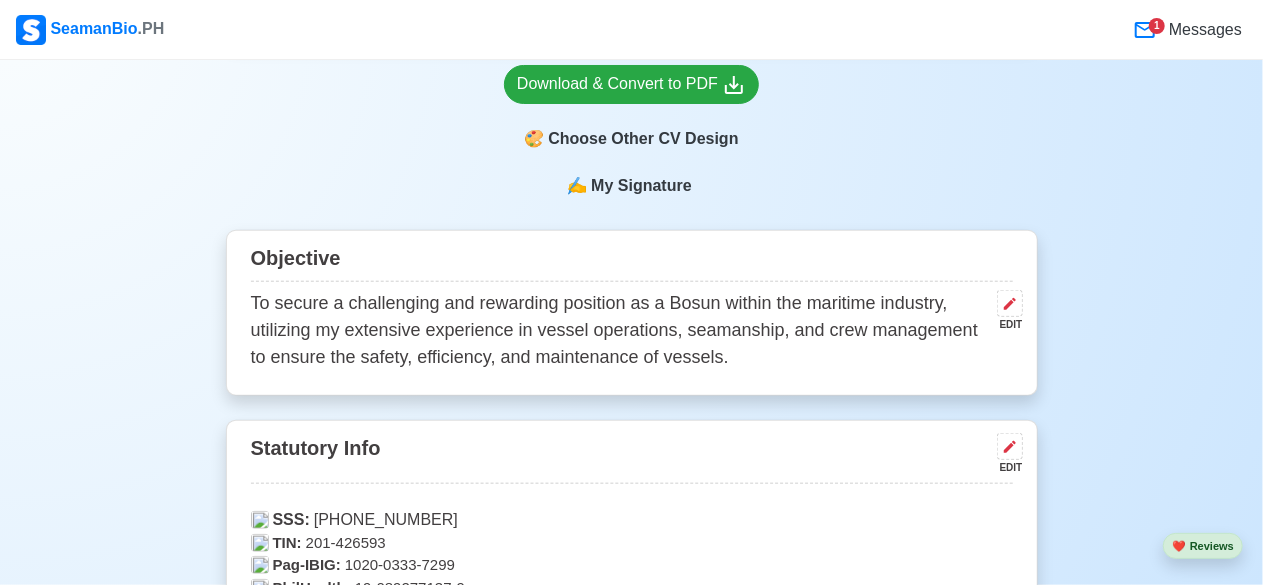 scroll, scrollTop: 798, scrollLeft: 0, axis: vertical 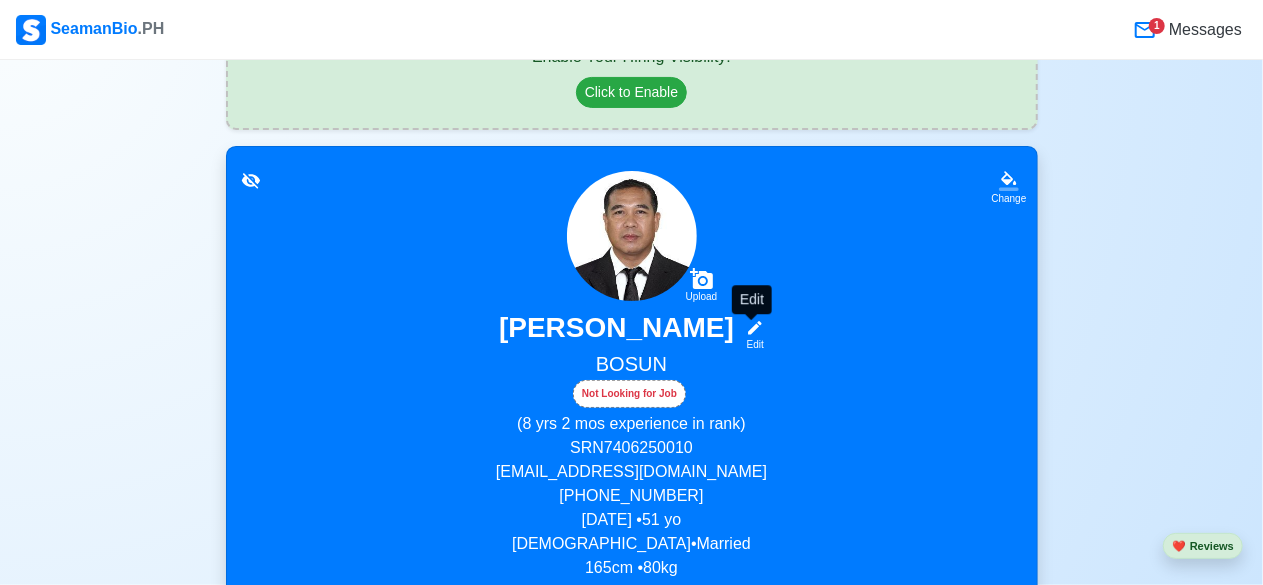click on "Edit" at bounding box center [751, 344] 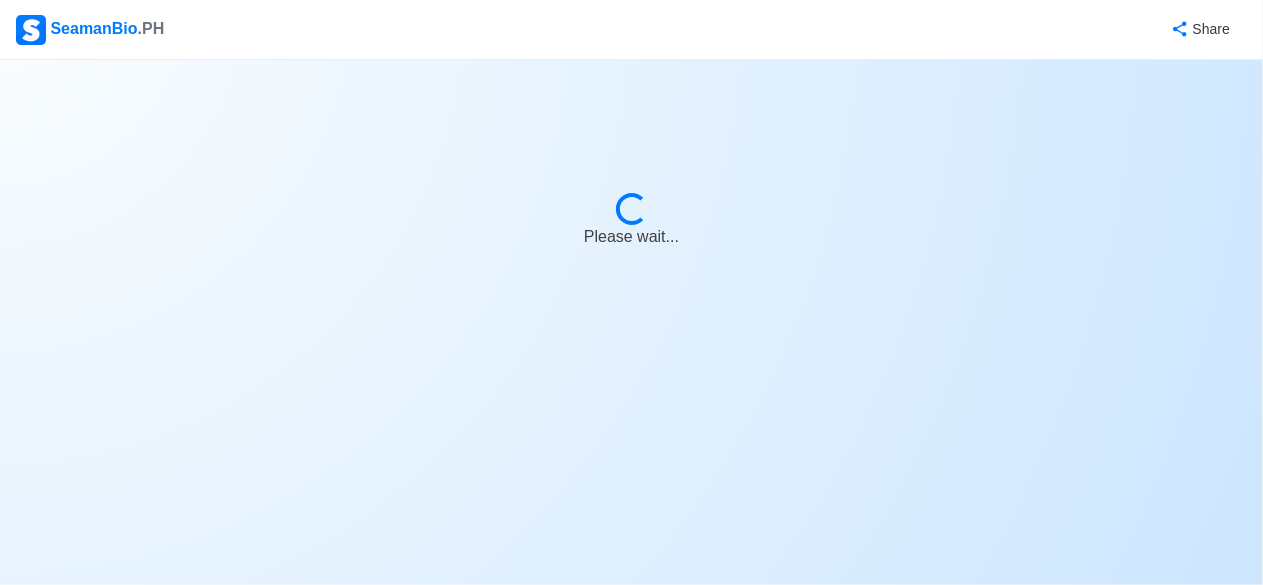 select on "Visible for Hiring" 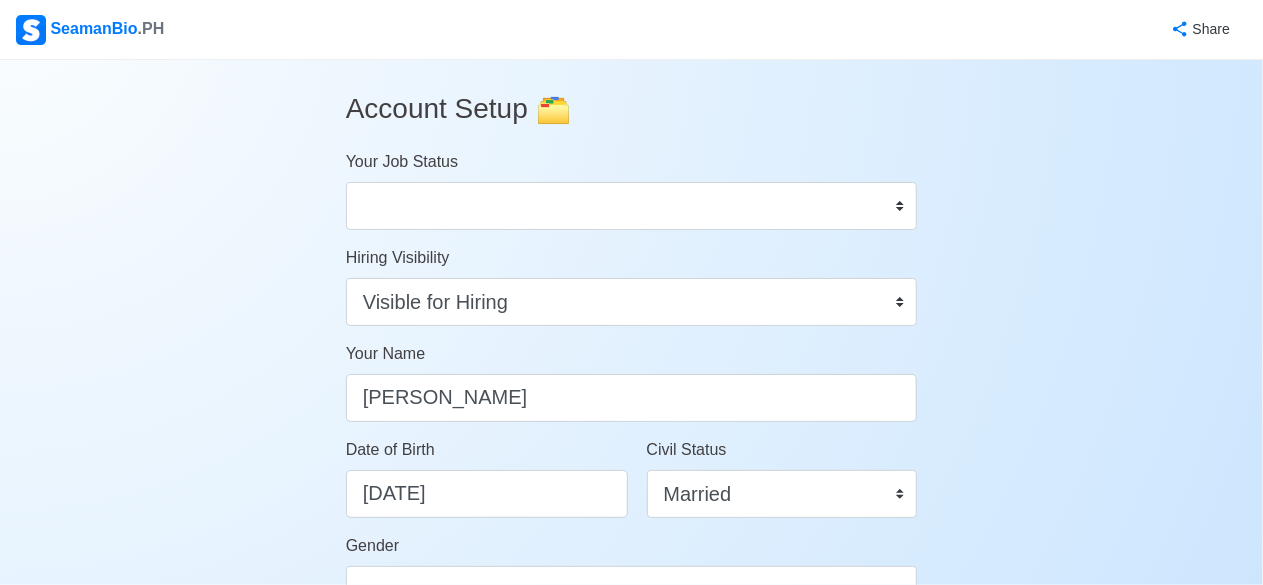 scroll, scrollTop: 512, scrollLeft: 0, axis: vertical 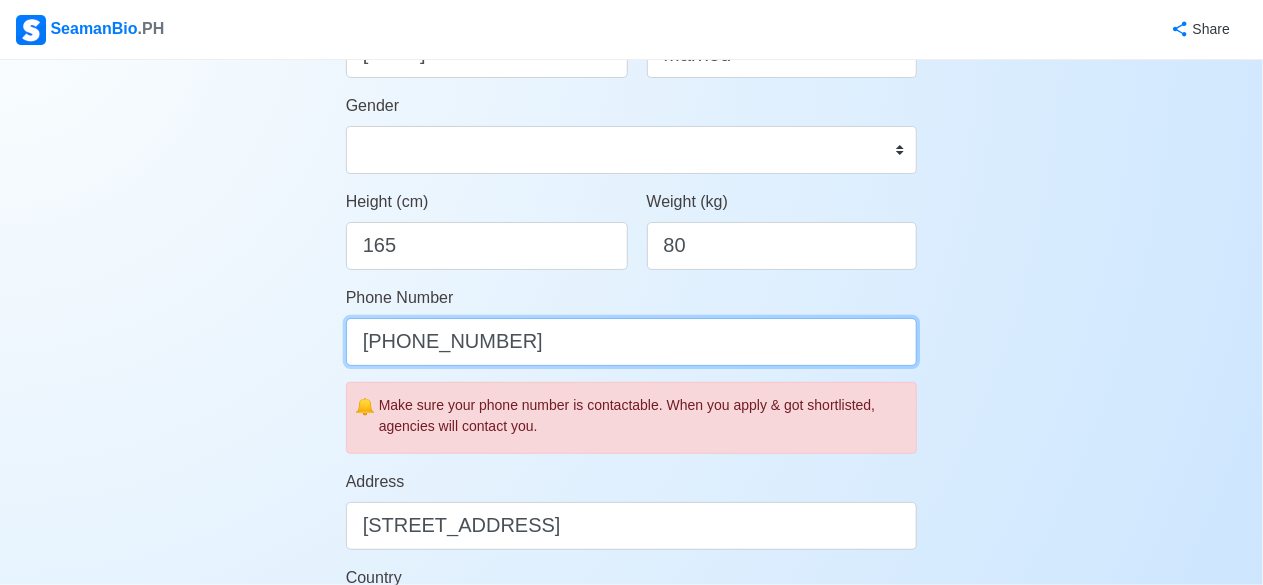 click on "[PHONE_NUMBER]" at bounding box center (632, 342) 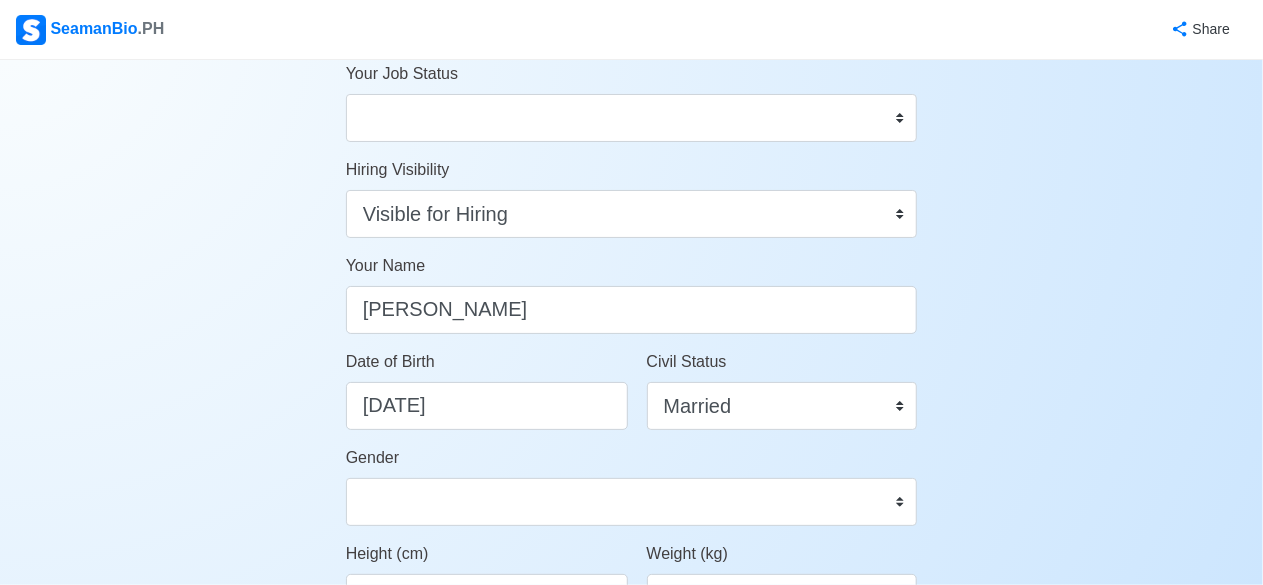 scroll, scrollTop: 80, scrollLeft: 0, axis: vertical 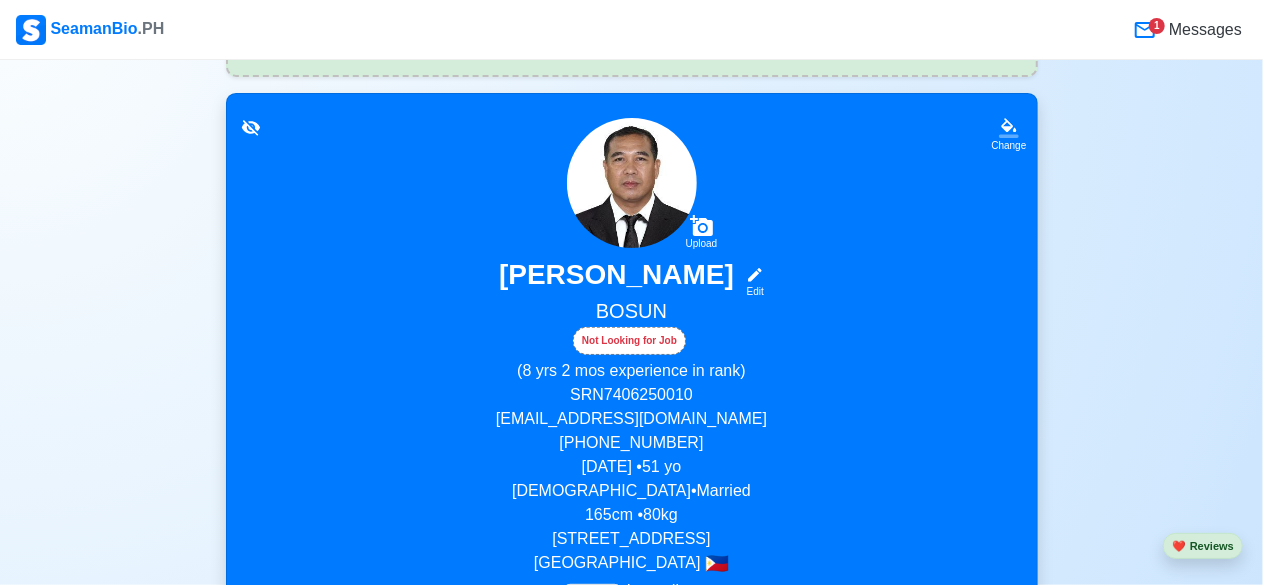 click on "[EMAIL_ADDRESS][DOMAIN_NAME]" at bounding box center (632, 419) 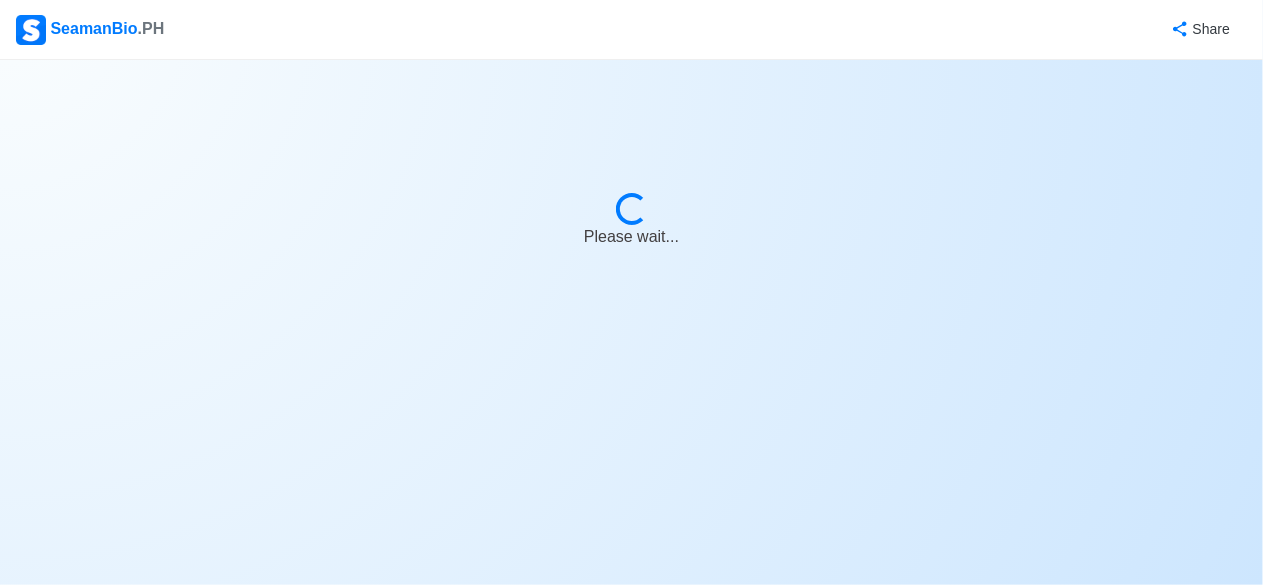 scroll, scrollTop: 0, scrollLeft: 0, axis: both 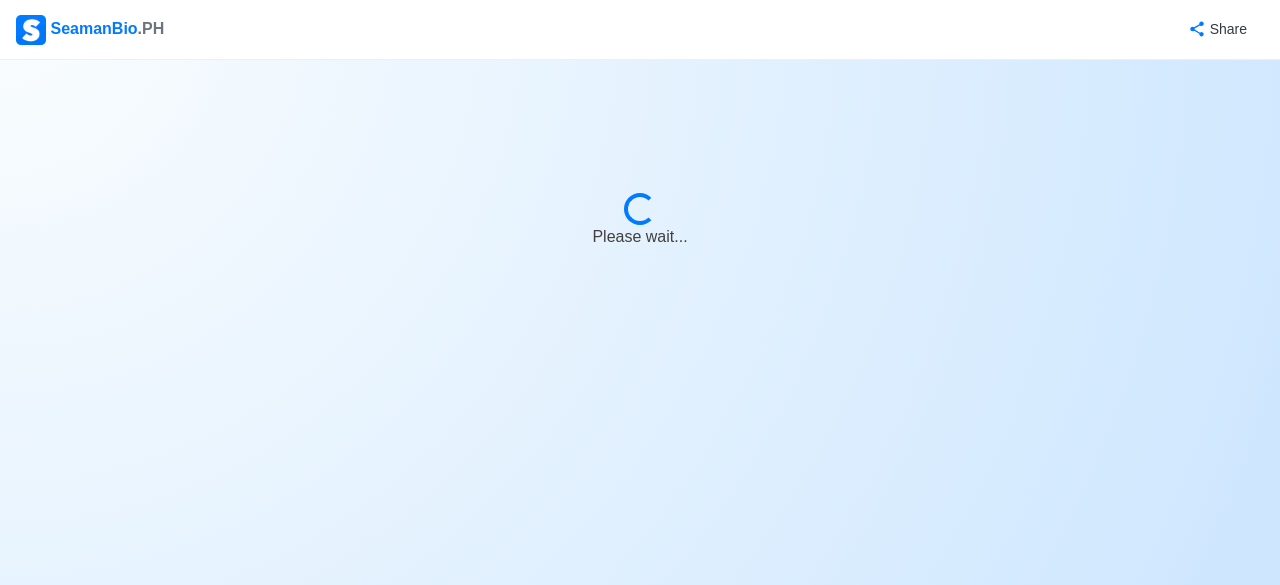 select on "Visible for Hiring" 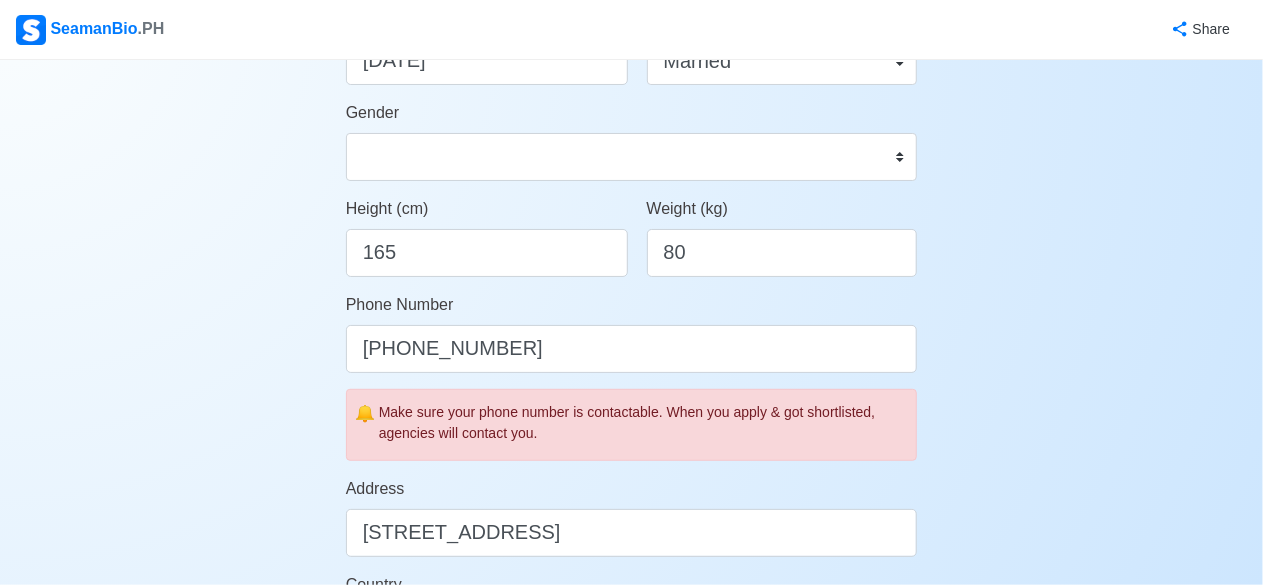scroll, scrollTop: 480, scrollLeft: 0, axis: vertical 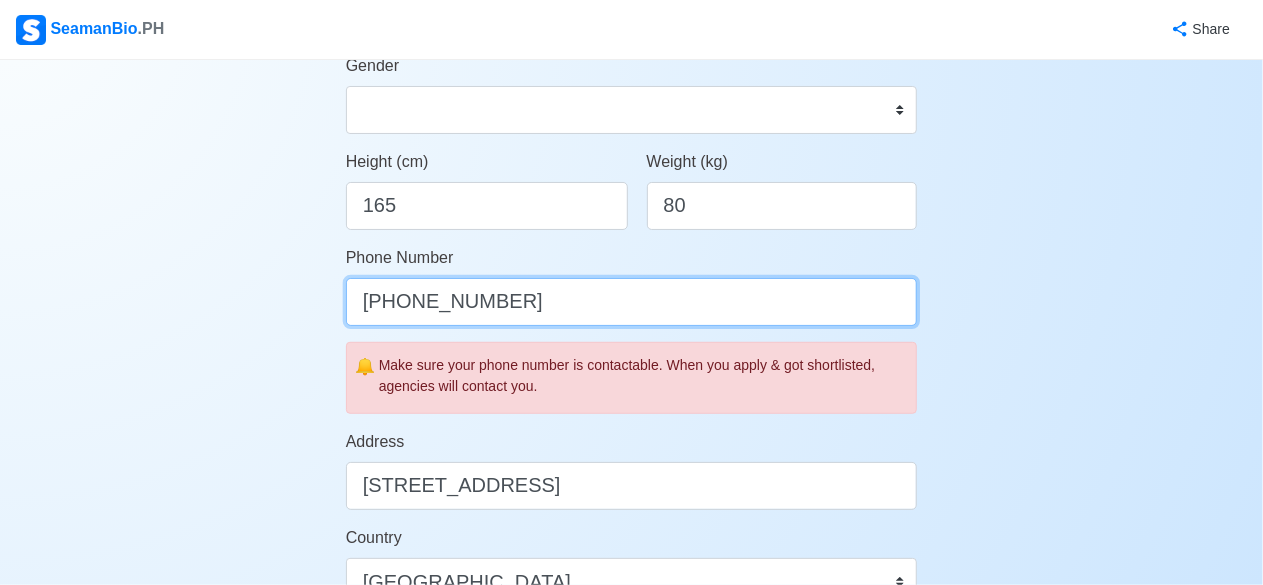 click on "[PHONE_NUMBER]" at bounding box center (632, 302) 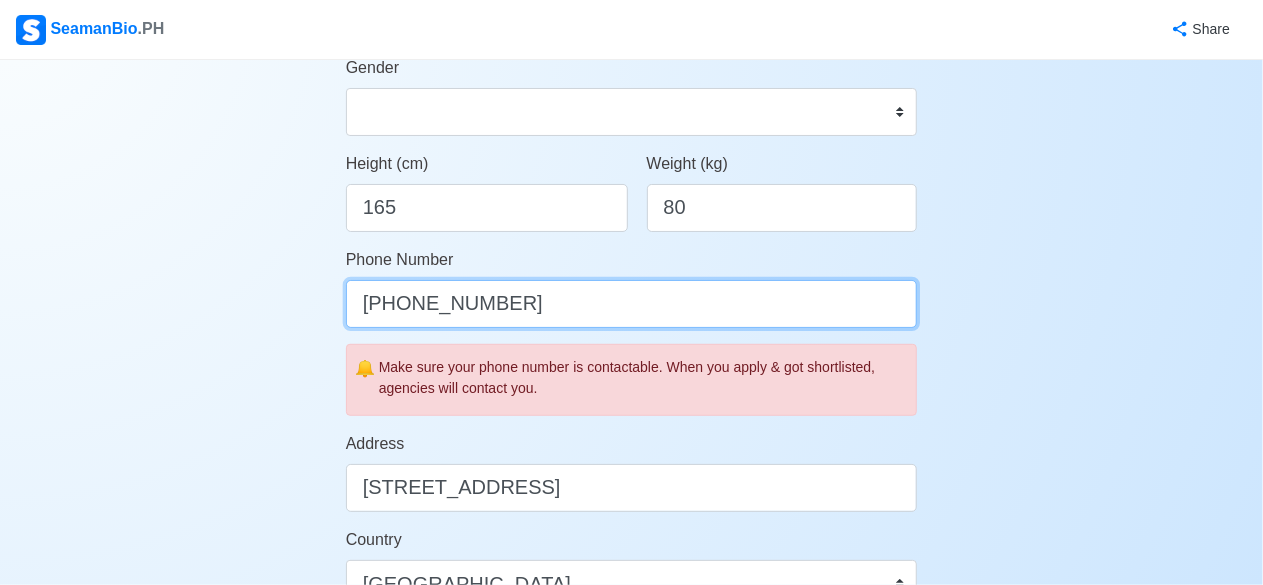 scroll, scrollTop: 479, scrollLeft: 0, axis: vertical 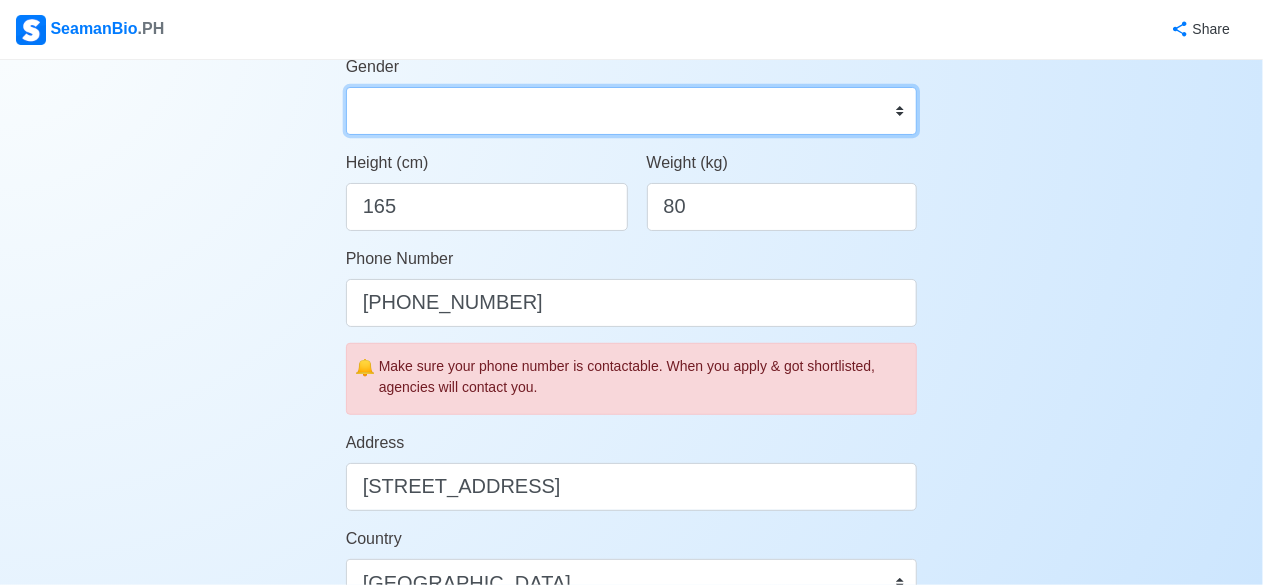 click on "Male Female" at bounding box center [632, 111] 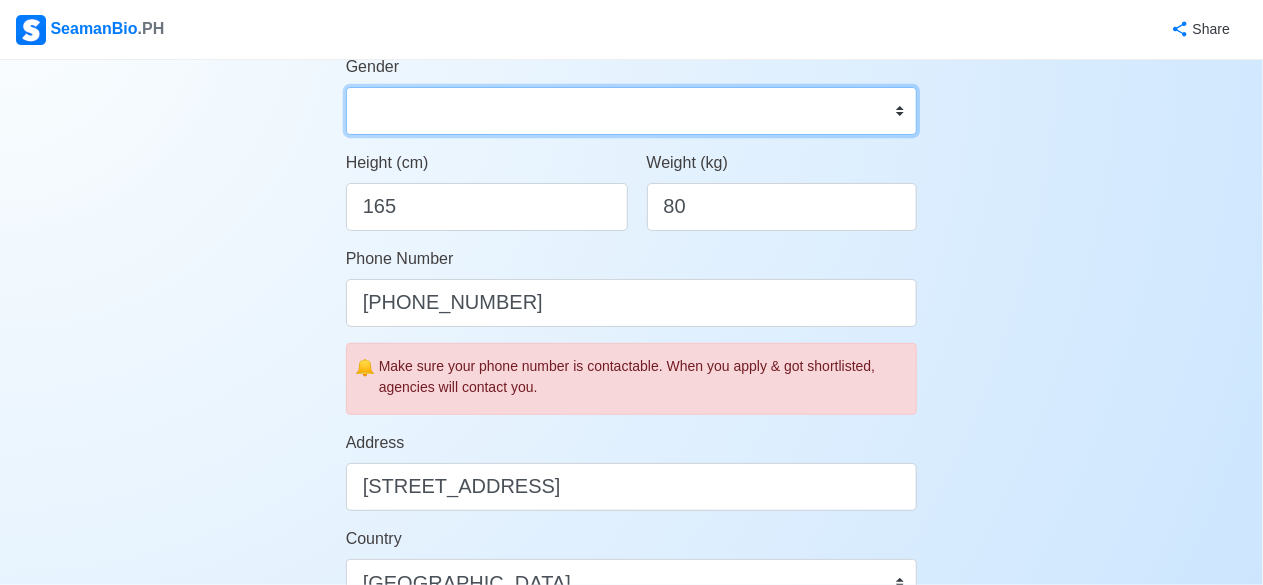 click on "Male Female" at bounding box center (632, 111) 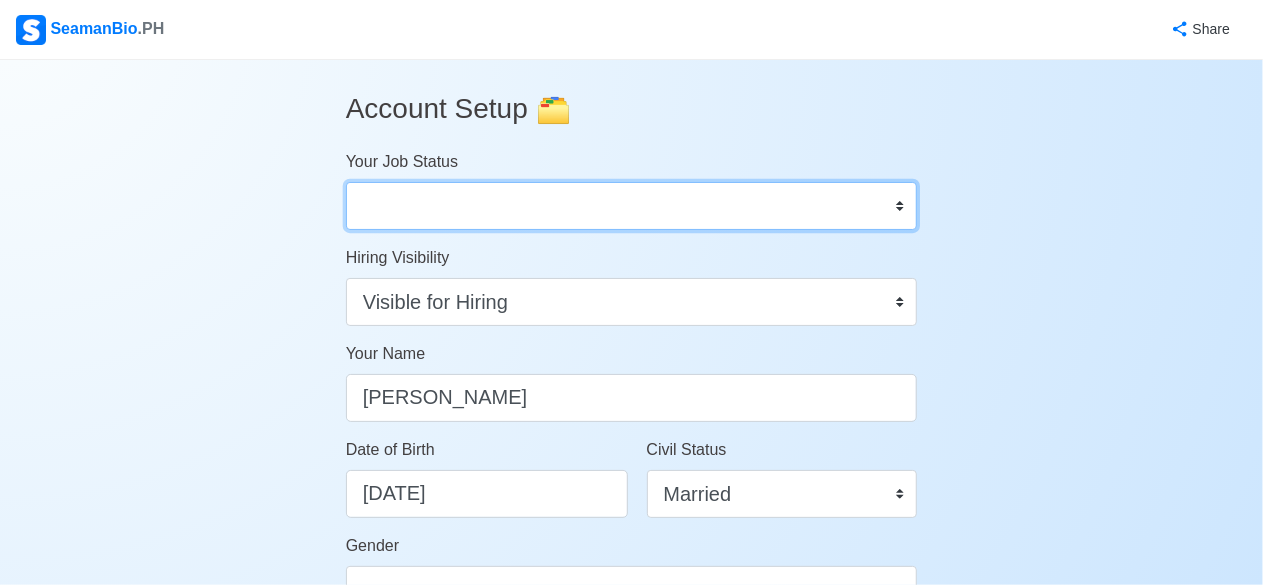 click on "Onboard Actively Looking for Job Not Looking for Job" at bounding box center (632, 206) 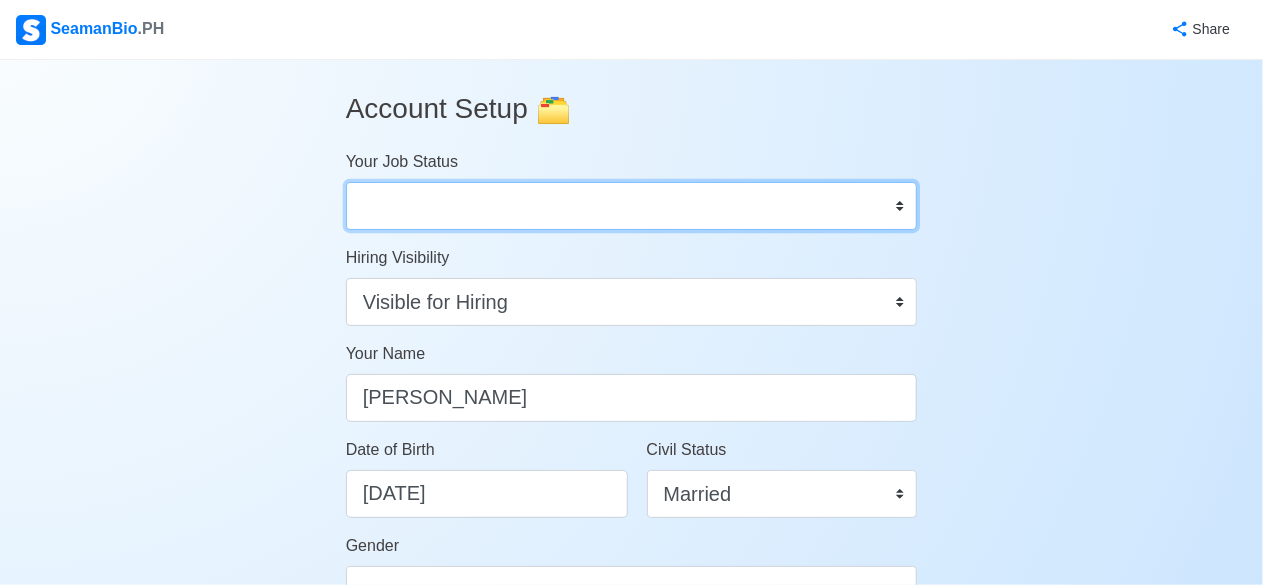 select on "Actively Looking for Job" 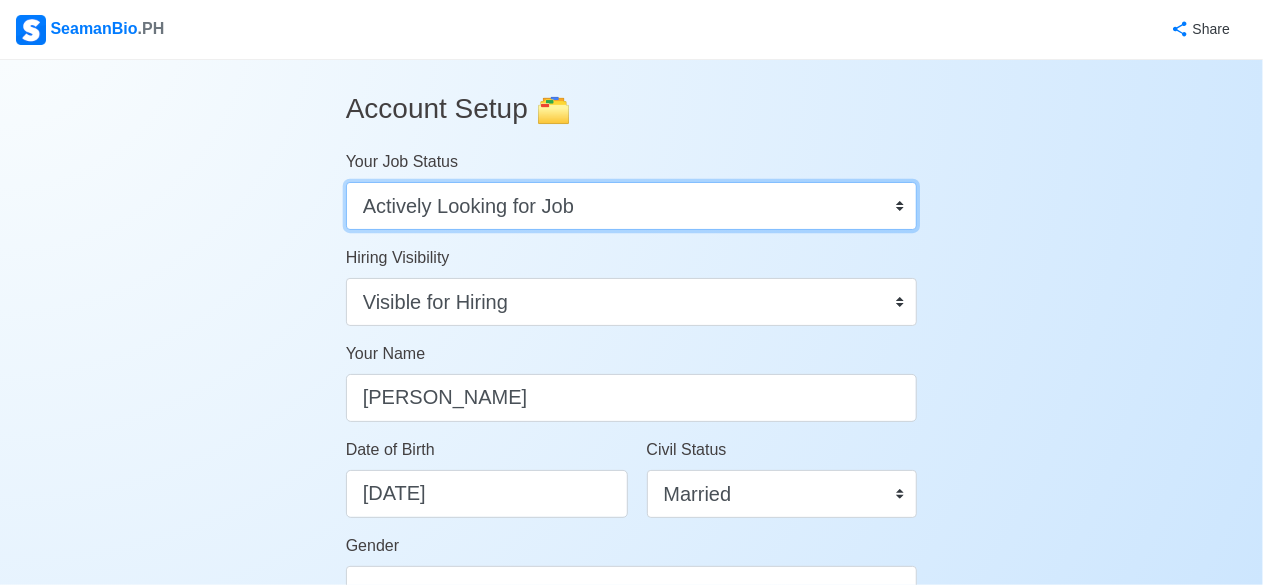 click on "Onboard Actively Looking for Job Not Looking for Job" at bounding box center (632, 206) 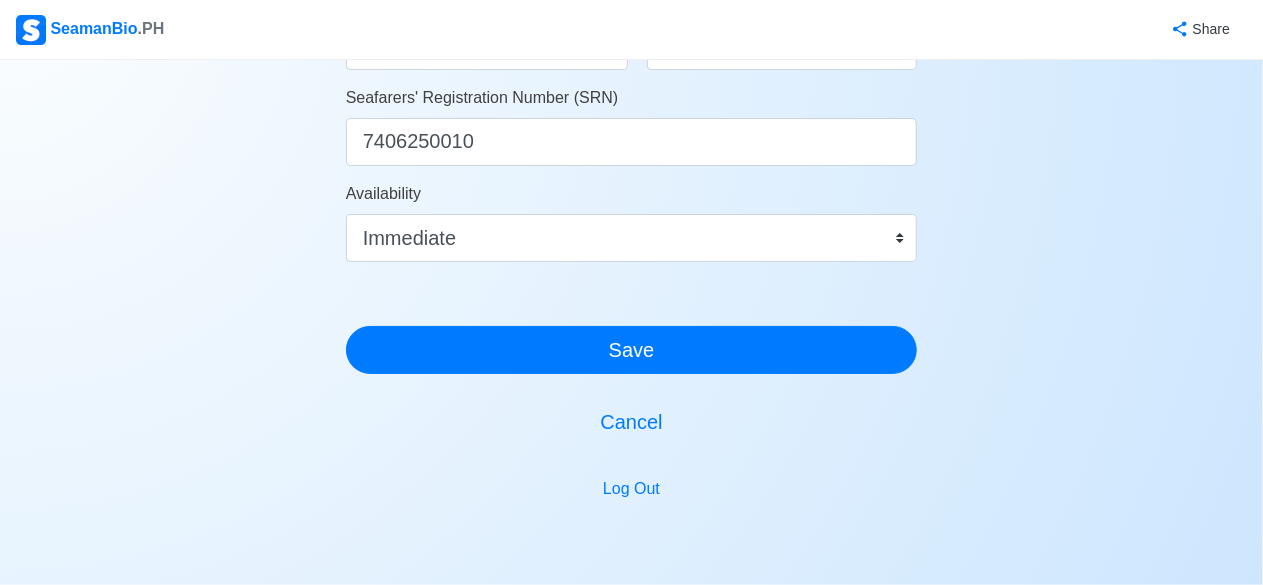 scroll, scrollTop: 1280, scrollLeft: 0, axis: vertical 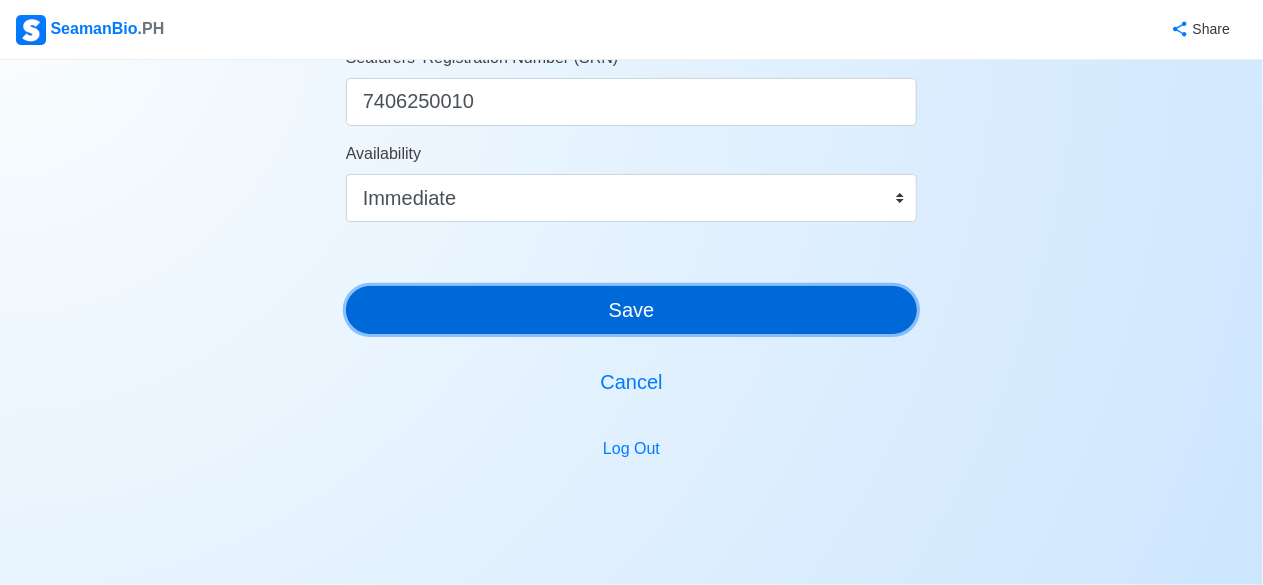 click on "Save" at bounding box center (632, 310) 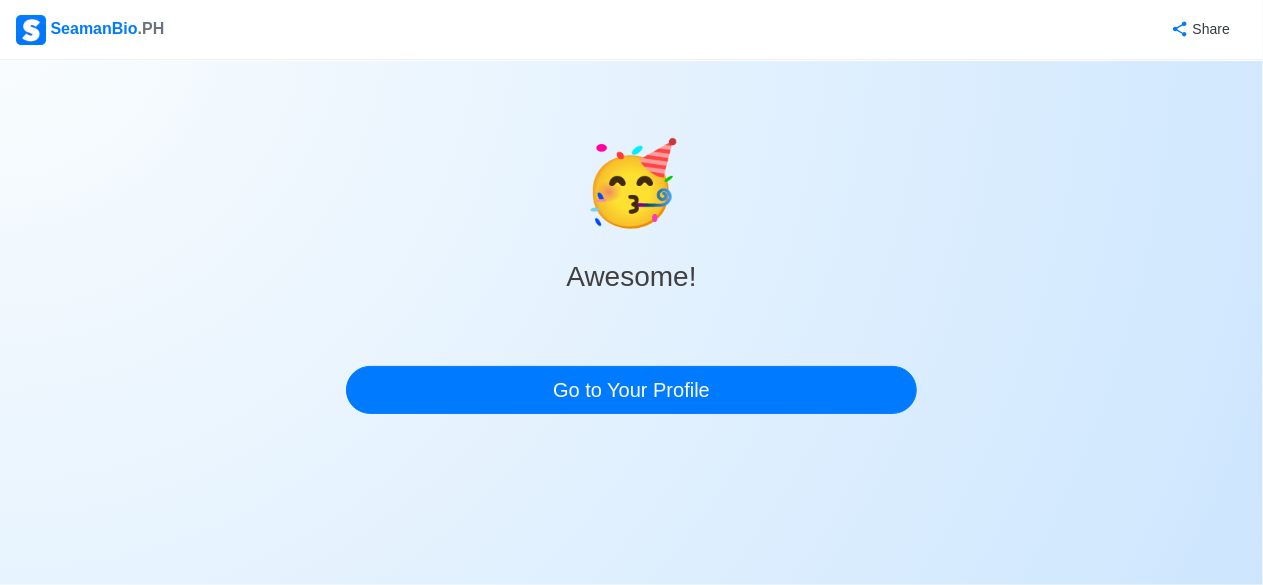 scroll, scrollTop: 0, scrollLeft: 0, axis: both 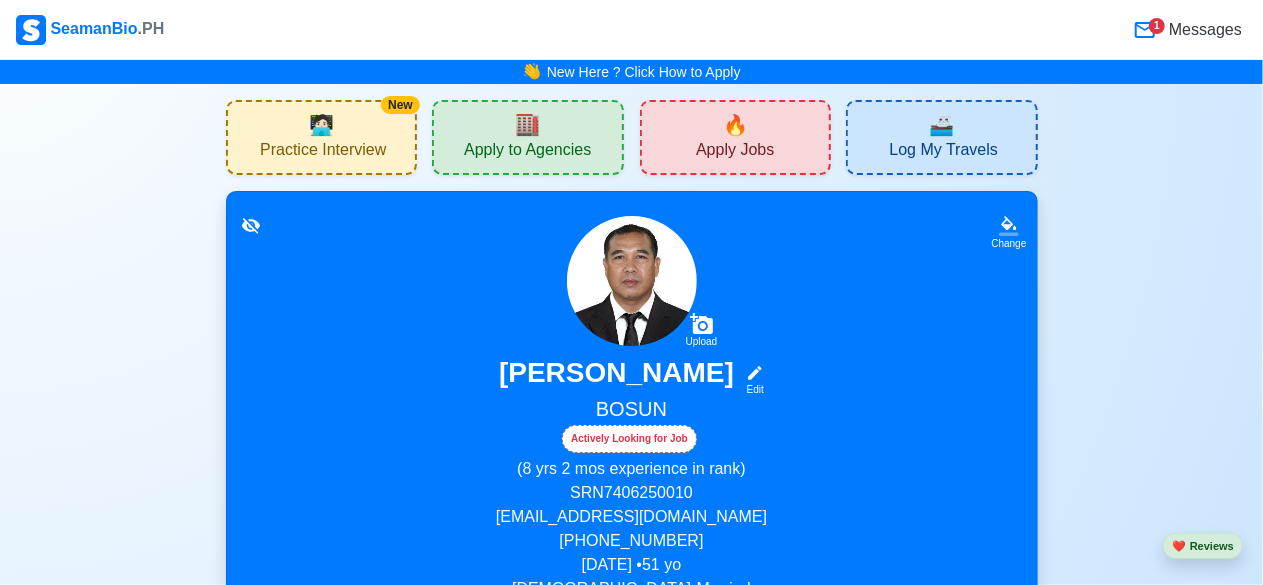 click 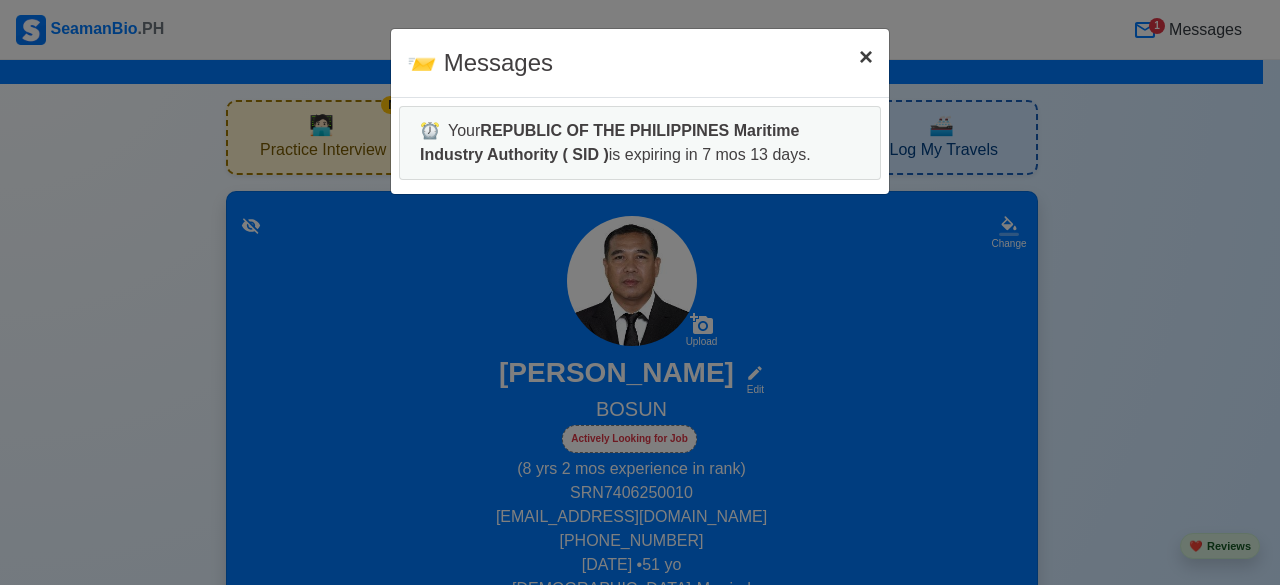 click on "×" at bounding box center [866, 56] 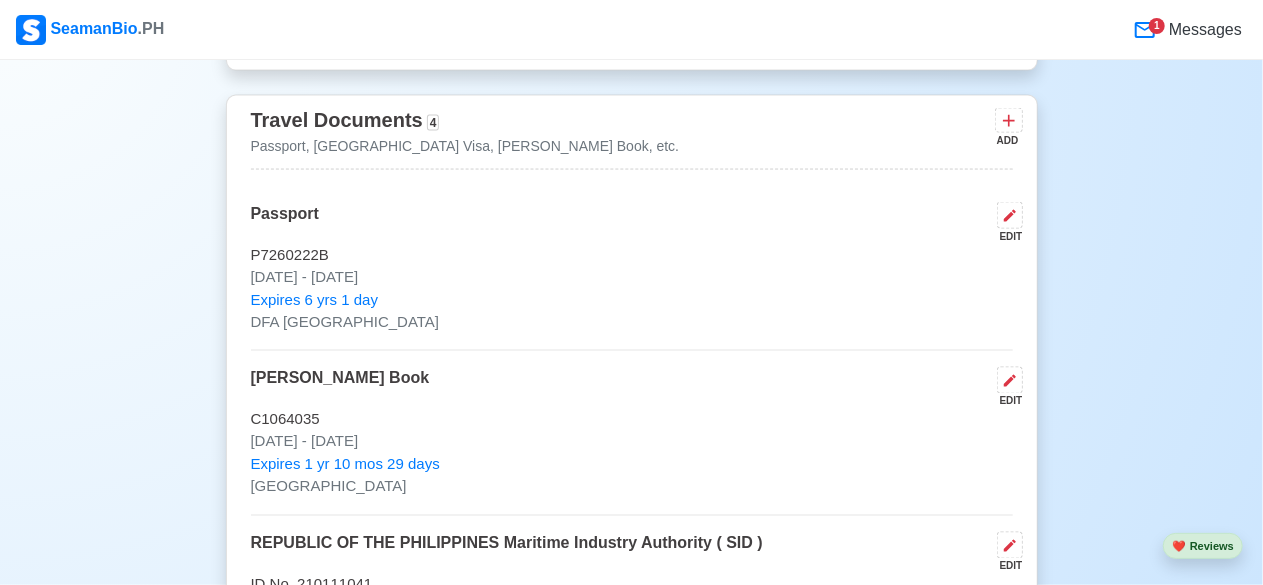 scroll, scrollTop: 2048, scrollLeft: 0, axis: vertical 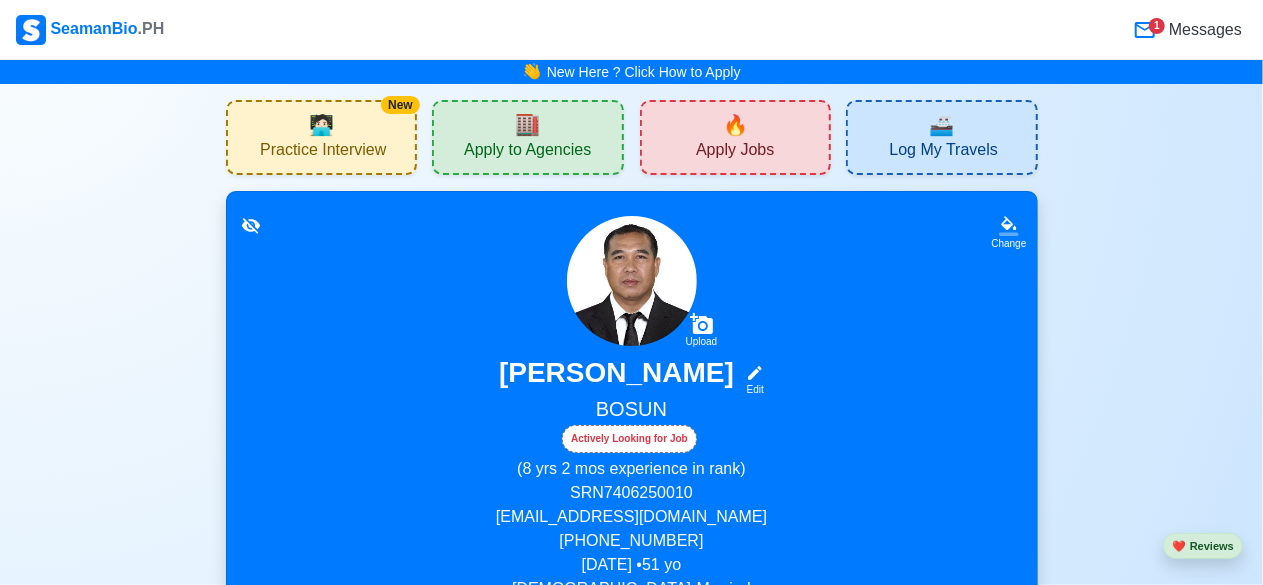 click 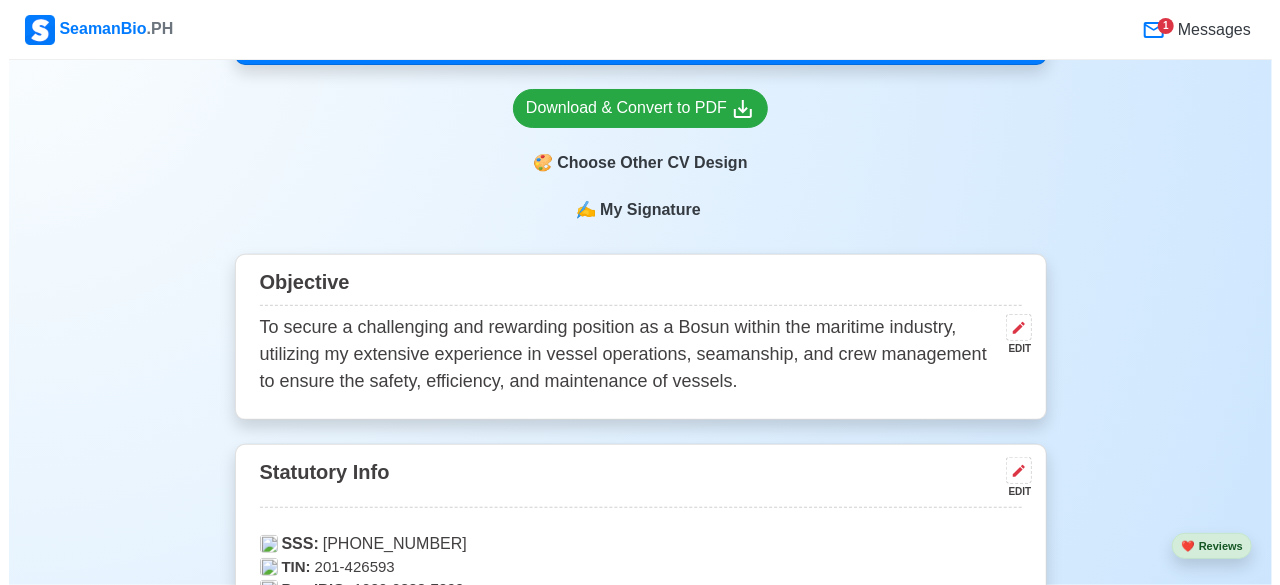 scroll, scrollTop: 440, scrollLeft: 0, axis: vertical 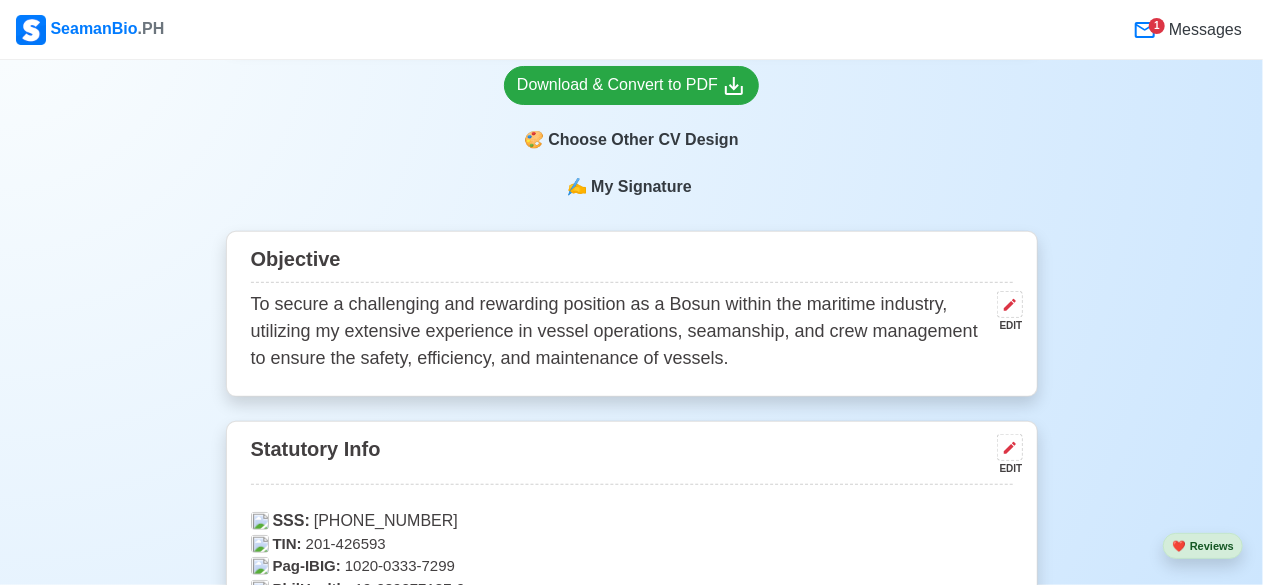 click on "My Signature" at bounding box center (641, 187) 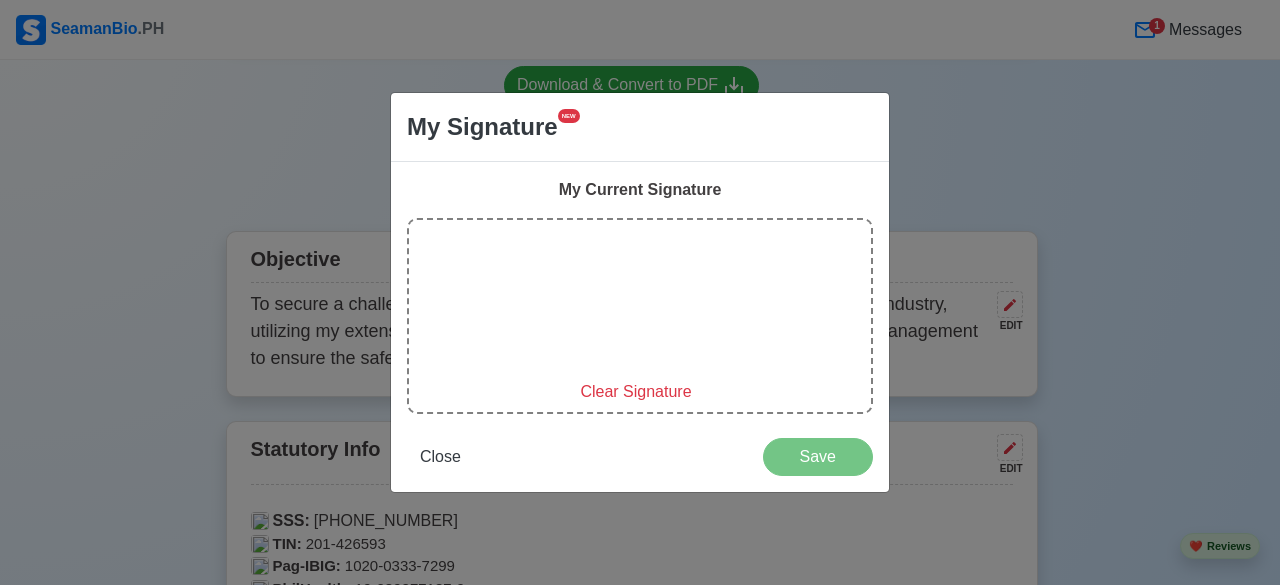 click on "My Signature NEW My Current Signature Clear Signature Close Save" at bounding box center [640, 292] 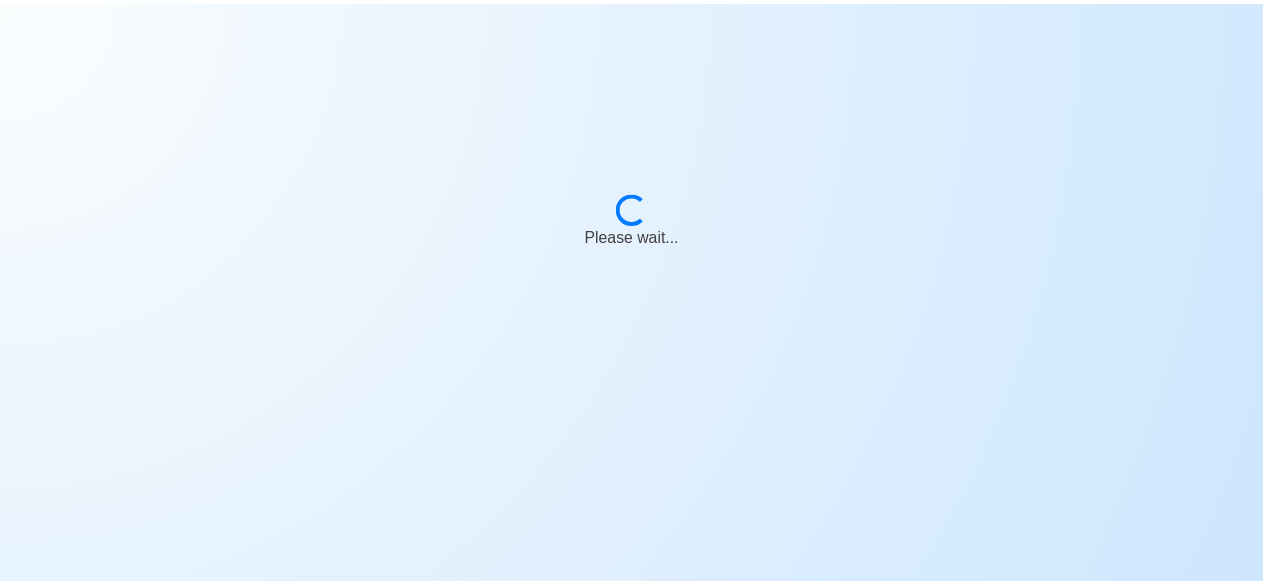 scroll, scrollTop: 0, scrollLeft: 0, axis: both 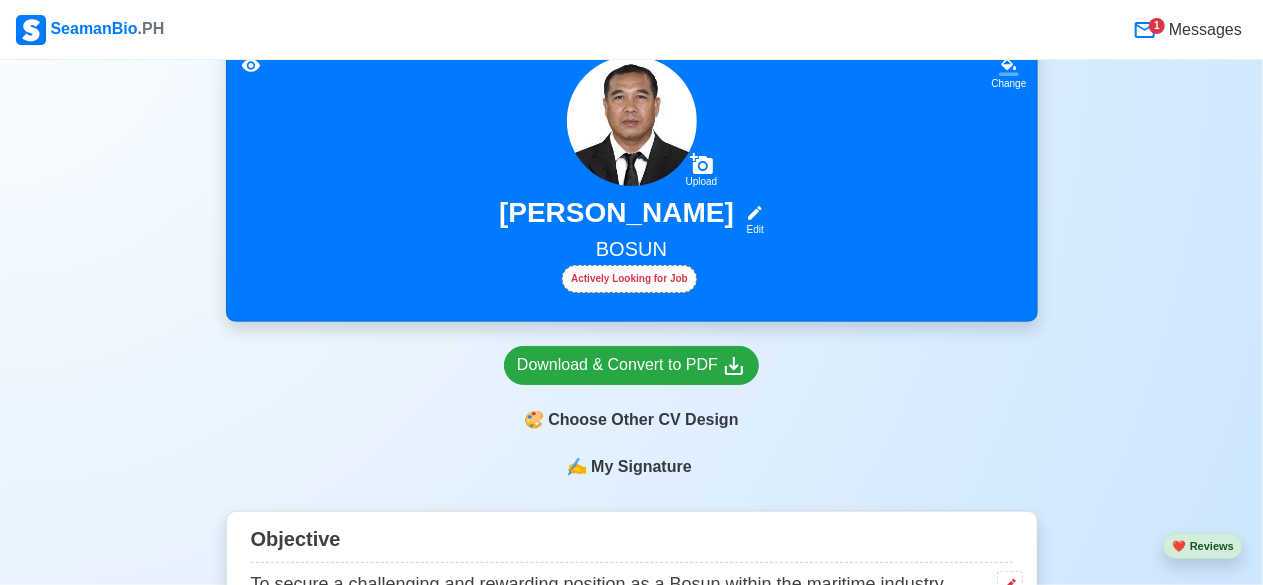 click 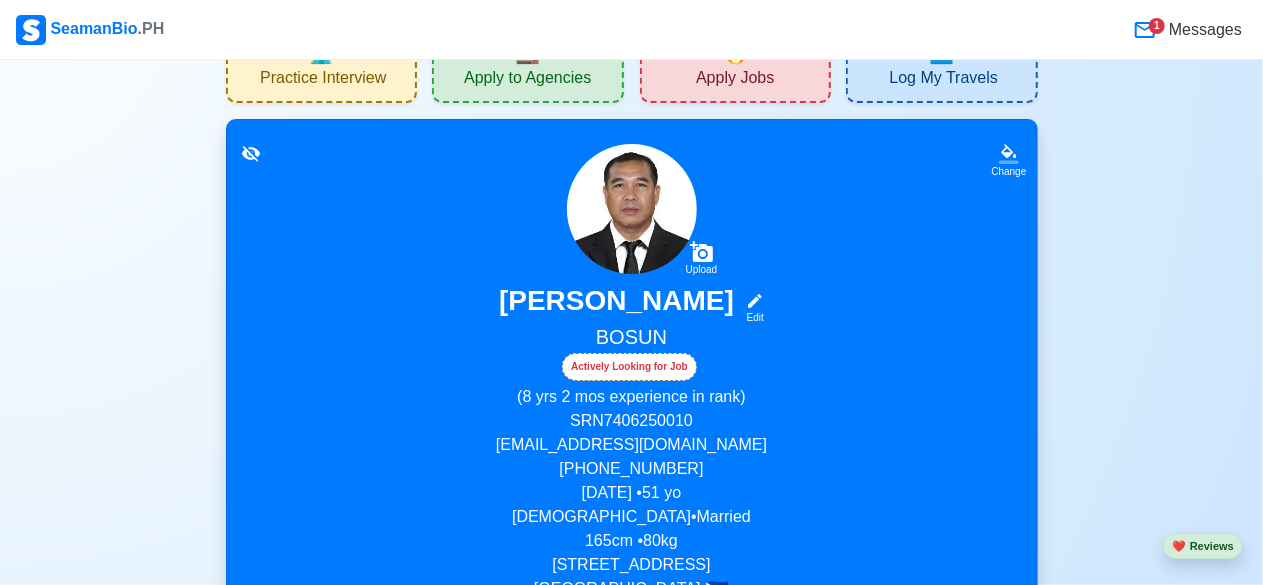 scroll, scrollTop: 40, scrollLeft: 0, axis: vertical 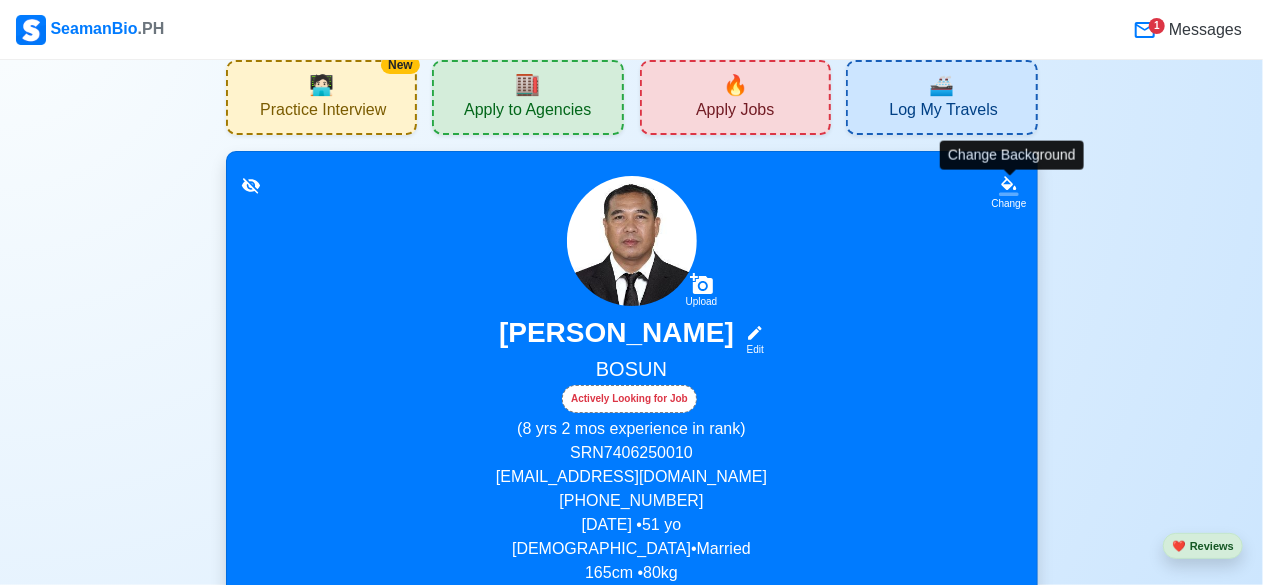 click 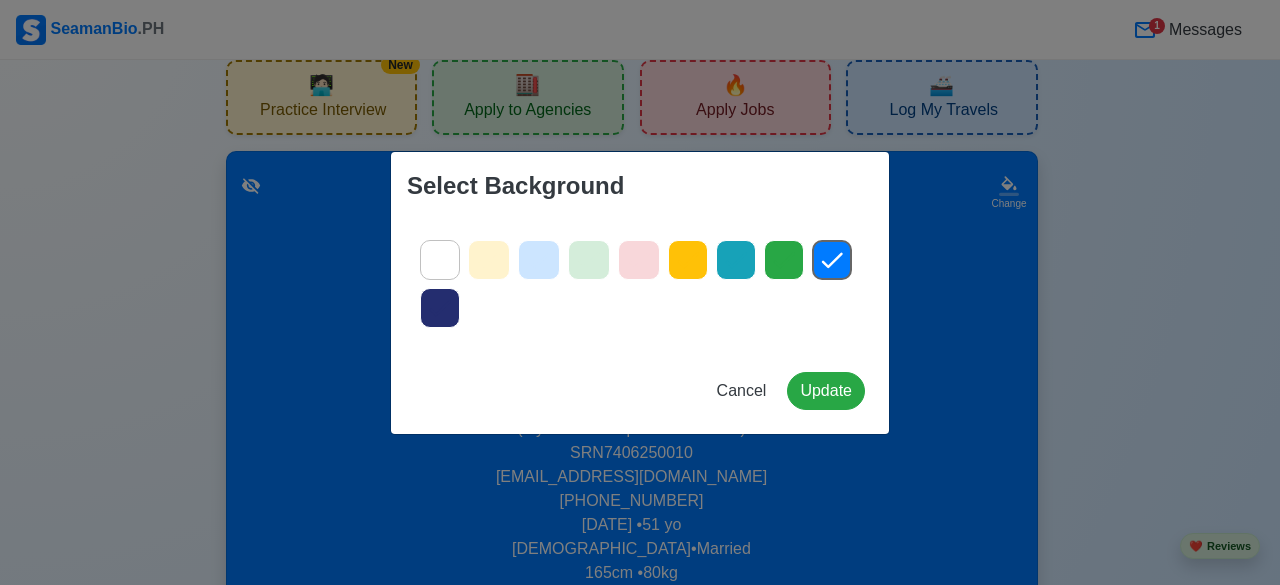 click 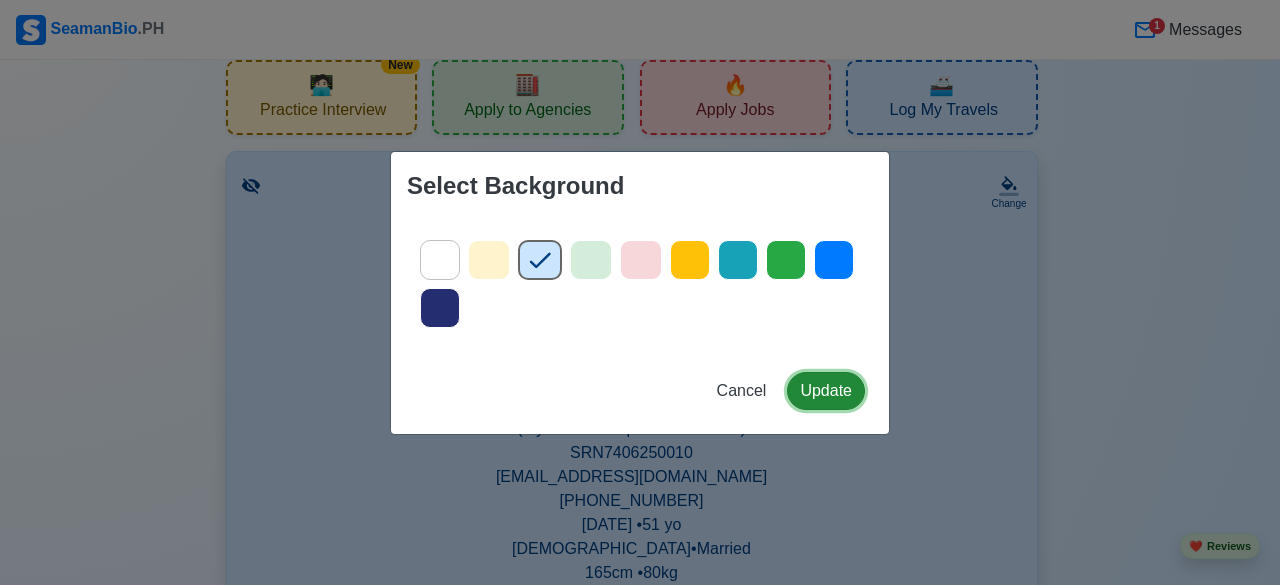click on "Update" at bounding box center (826, 391) 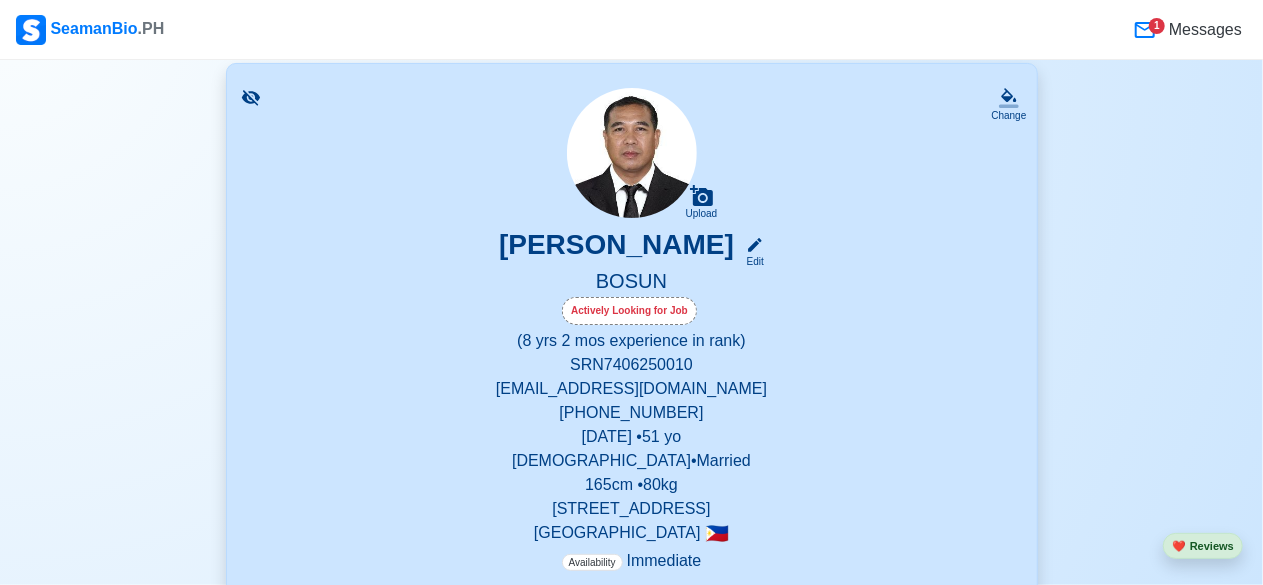 scroll, scrollTop: 120, scrollLeft: 0, axis: vertical 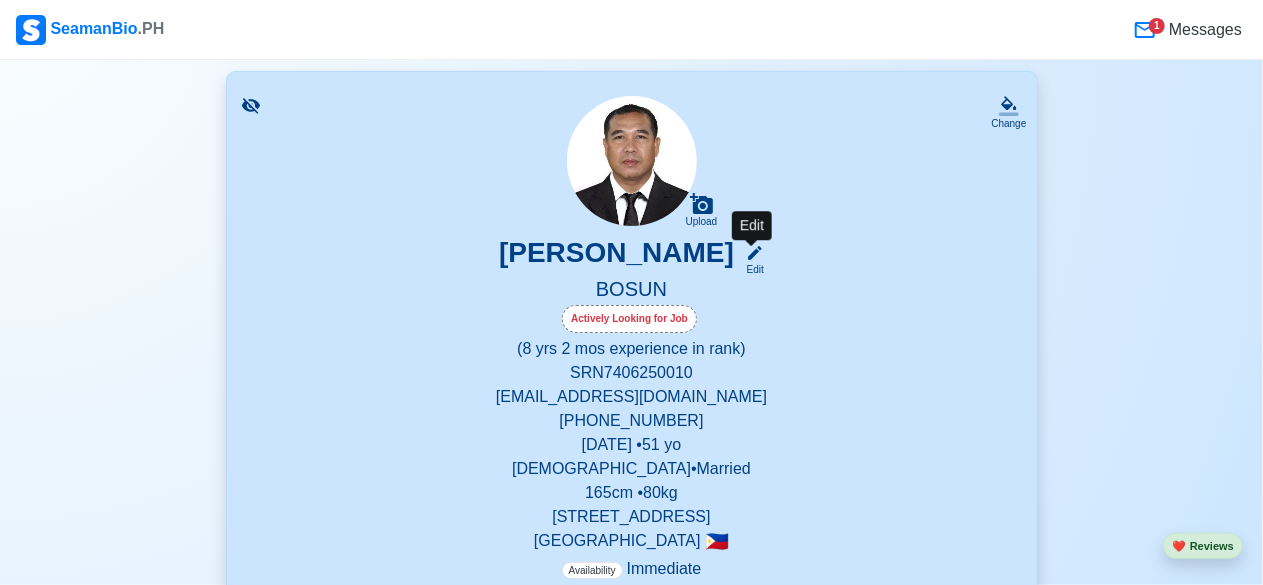 click on "Edit" at bounding box center [751, 269] 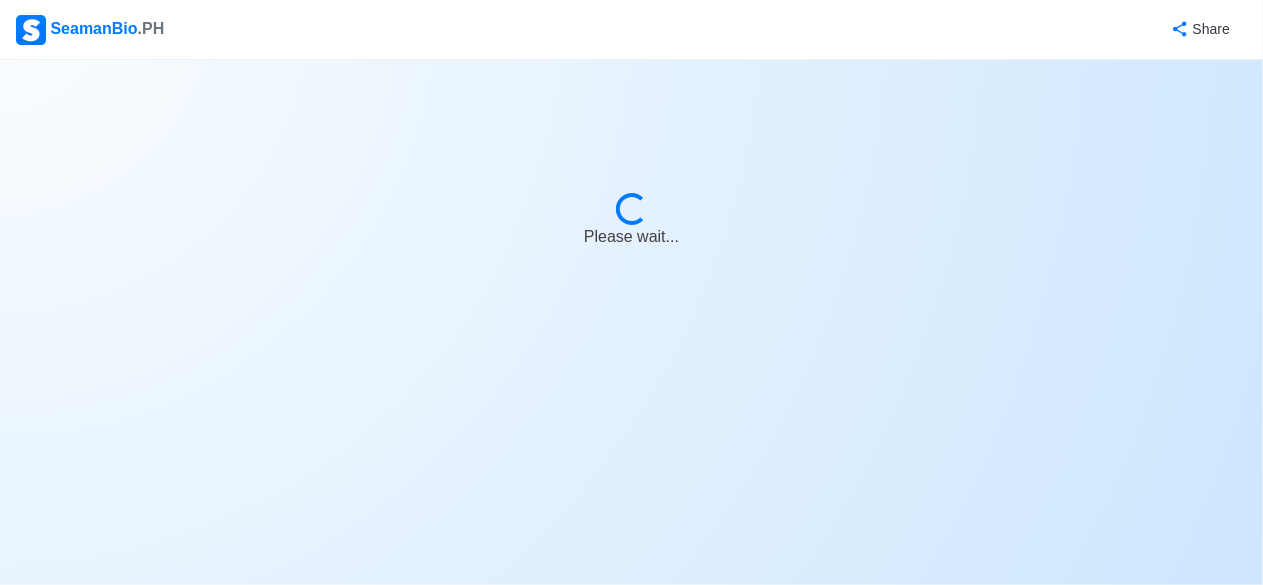 scroll, scrollTop: 0, scrollLeft: 0, axis: both 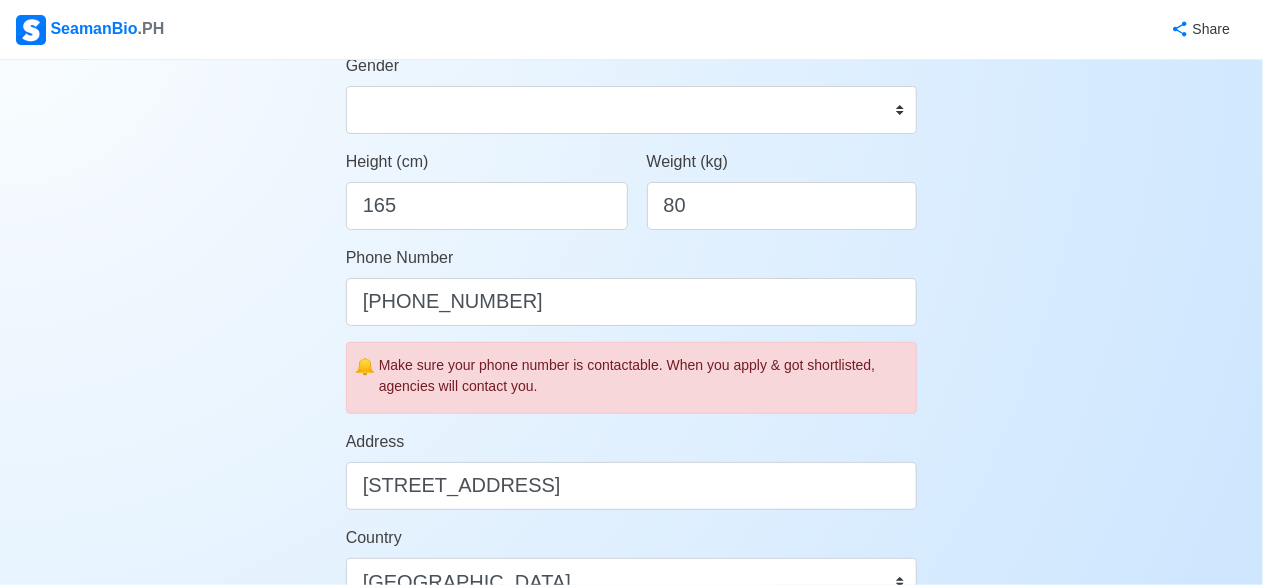 click on "Make sure your phone number is contactable. When you apply & got shortlisted, agencies will contact you." at bounding box center [644, 376] 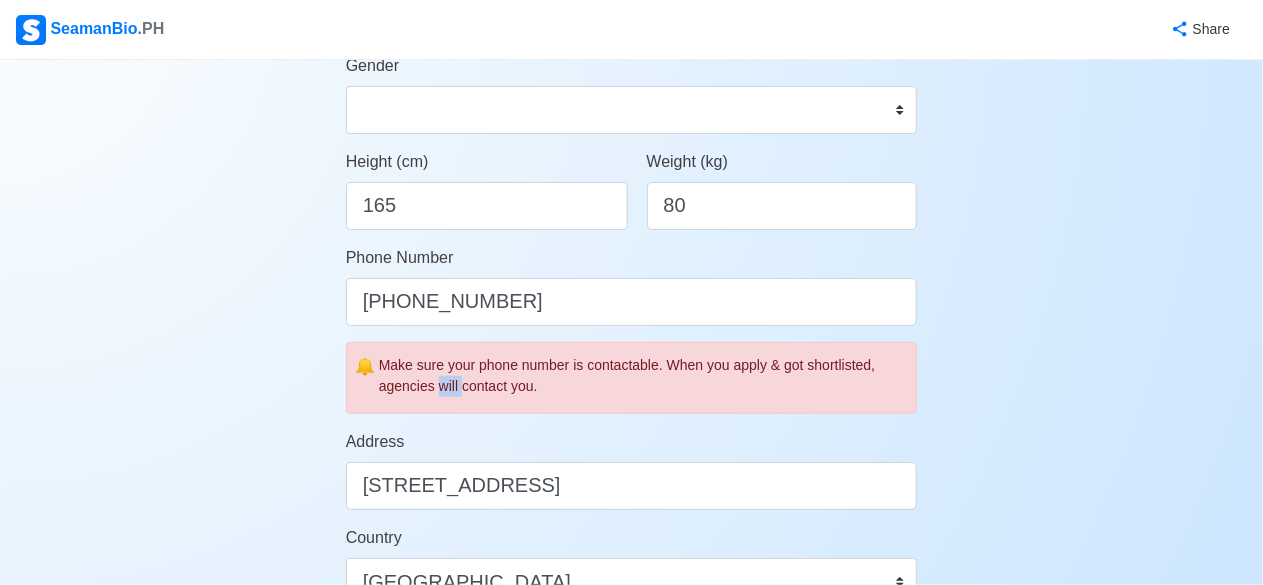 click on "Make sure your phone number is contactable. When you apply & got shortlisted, agencies will contact you." at bounding box center (644, 376) 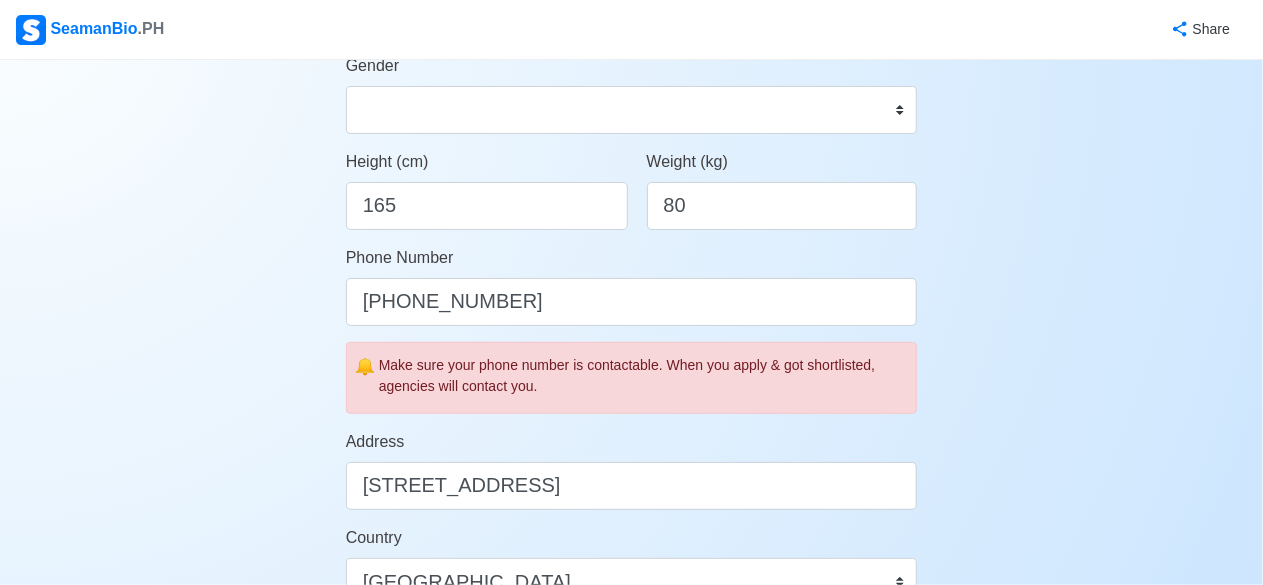 click on "Make sure your phone number is contactable. When you apply & got shortlisted, agencies will contact you." at bounding box center [644, 376] 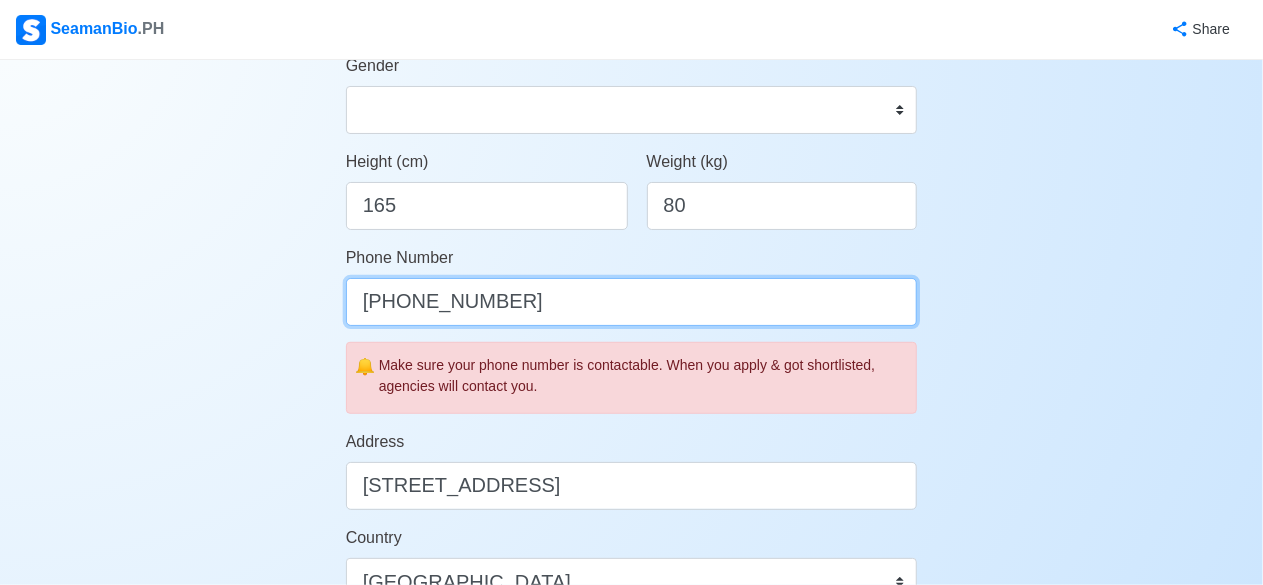 click on "[PHONE_NUMBER]" at bounding box center [632, 302] 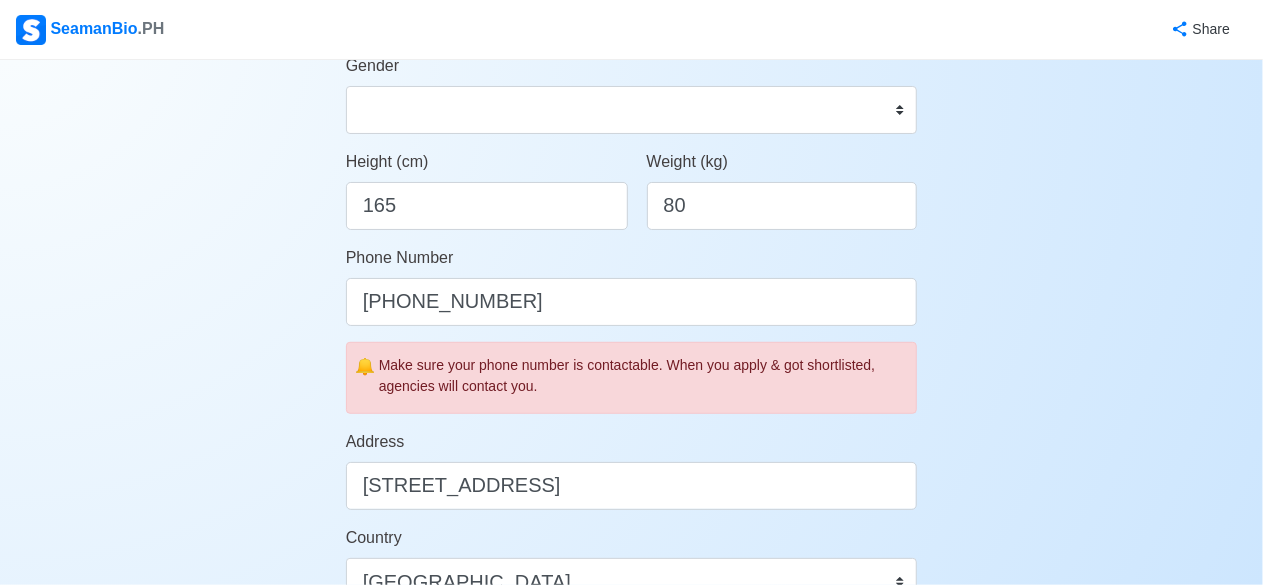 click on "Account Setup   🗂️ Your Job Status Onboard Actively Looking for Job Not Looking for Job Hiring Visibility Visible for Hiring Not Visible for Hiring Your Name [PERSON_NAME] Date of Birth     [DEMOGRAPHIC_DATA] Civil Status Single Married Widowed Separated Gender [DEMOGRAPHIC_DATA] [DEMOGRAPHIC_DATA] Height (cm) 165 Weight (kg) 80 Phone Number [PHONE_NUMBER] 🔔 Make sure your phone number is contactable. When you apply & got shortlisted, agencies will contact you. Address [STREET_ADDRESS] Country [GEOGRAPHIC_DATA] [GEOGRAPHIC_DATA] [GEOGRAPHIC_DATA] [GEOGRAPHIC_DATA] [US_STATE] [GEOGRAPHIC_DATA] [GEOGRAPHIC_DATA] [GEOGRAPHIC_DATA] [GEOGRAPHIC_DATA] [GEOGRAPHIC_DATA] [GEOGRAPHIC_DATA] [GEOGRAPHIC_DATA] [GEOGRAPHIC_DATA] [GEOGRAPHIC_DATA] [GEOGRAPHIC_DATA] [GEOGRAPHIC_DATA] [GEOGRAPHIC_DATA] [GEOGRAPHIC_DATA] [GEOGRAPHIC_DATA] [GEOGRAPHIC_DATA] [GEOGRAPHIC_DATA] [GEOGRAPHIC_DATA] [GEOGRAPHIC_DATA] [GEOGRAPHIC_DATA] [GEOGRAPHIC_DATA] [GEOGRAPHIC_DATA] [GEOGRAPHIC_DATA], [GEOGRAPHIC_DATA] [GEOGRAPHIC_DATA] [GEOGRAPHIC_DATA] [GEOGRAPHIC_DATA] [GEOGRAPHIC_DATA] [GEOGRAPHIC_DATA] [GEOGRAPHIC_DATA] [GEOGRAPHIC_DATA] [GEOGRAPHIC_DATA] [GEOGRAPHIC_DATA] [GEOGRAPHIC_DATA] [GEOGRAPHIC_DATA] [GEOGRAPHIC_DATA] [GEOGRAPHIC_DATA] [GEOGRAPHIC_DATA] [GEOGRAPHIC_DATA] 0" at bounding box center (631, 492) 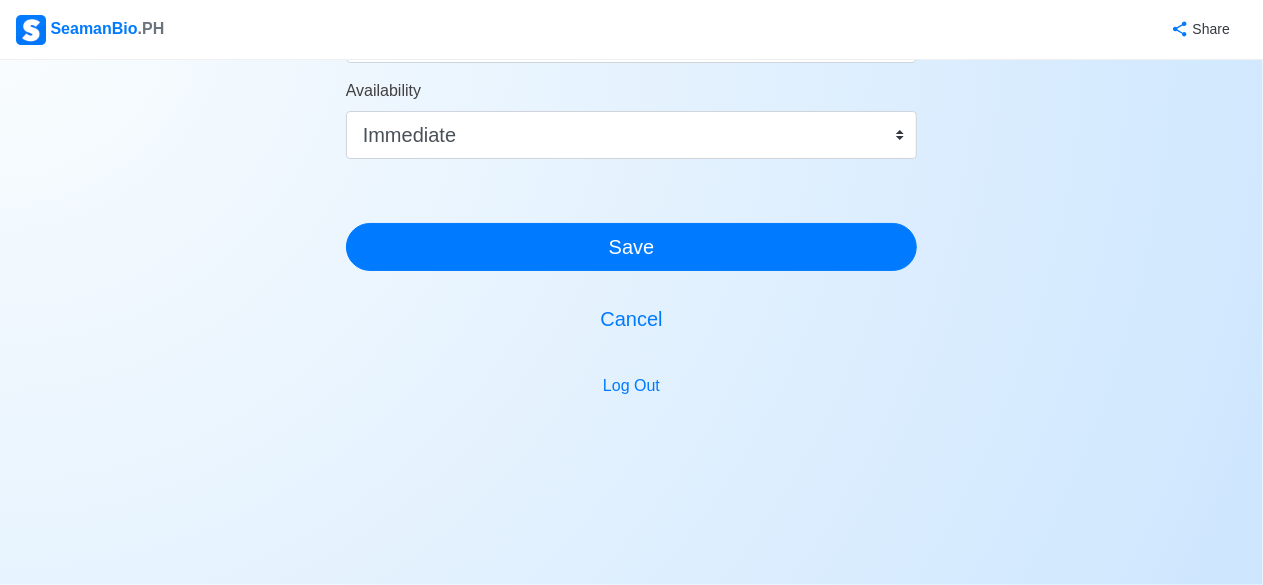 scroll, scrollTop: 831, scrollLeft: 0, axis: vertical 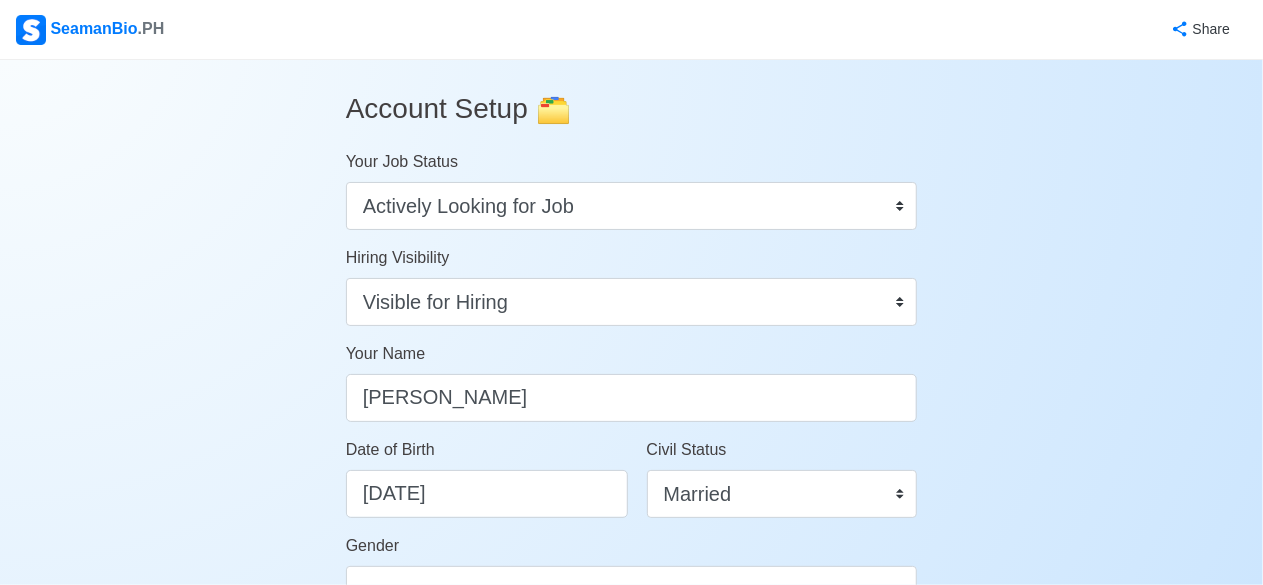 click on "🗂️" at bounding box center (553, 108) 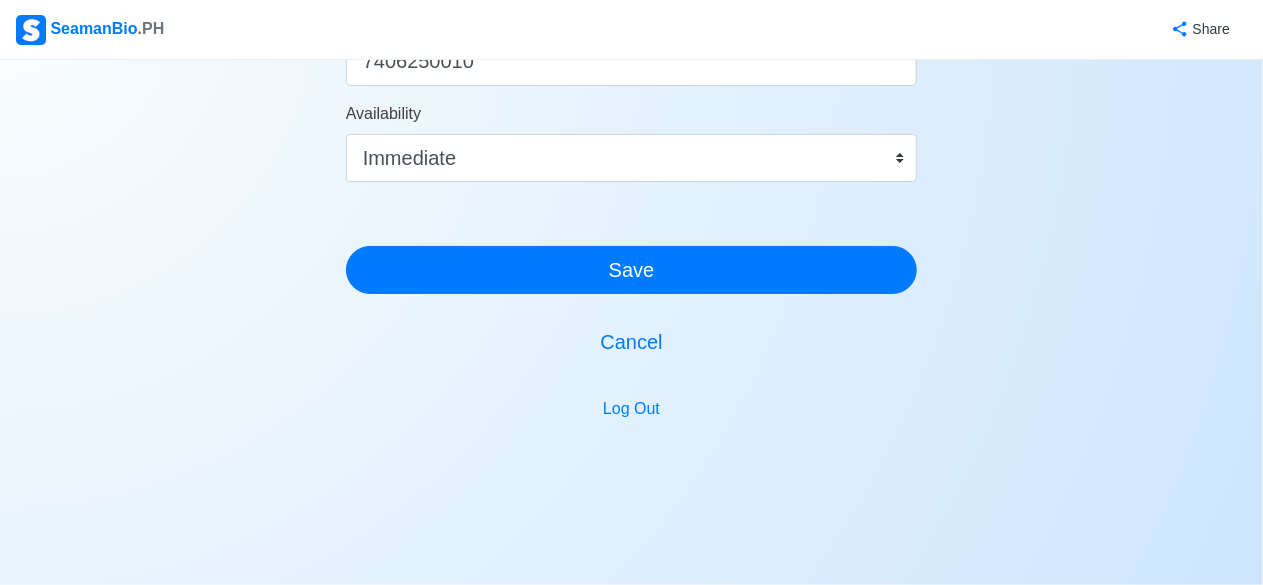 scroll, scrollTop: 1343, scrollLeft: 0, axis: vertical 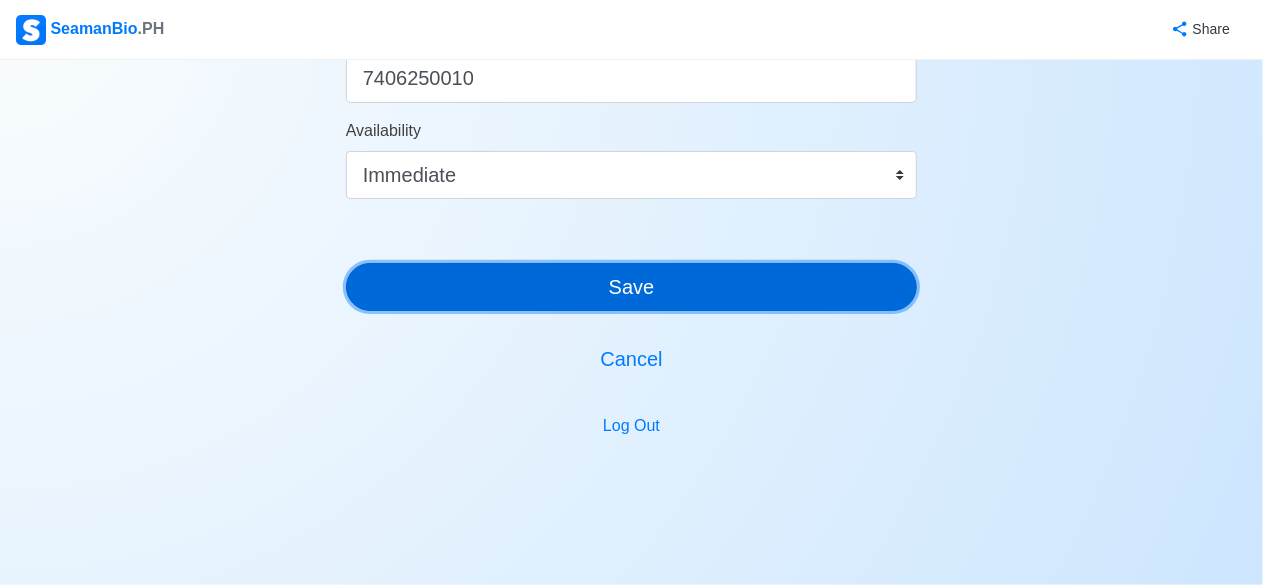 click on "Save" at bounding box center (632, 287) 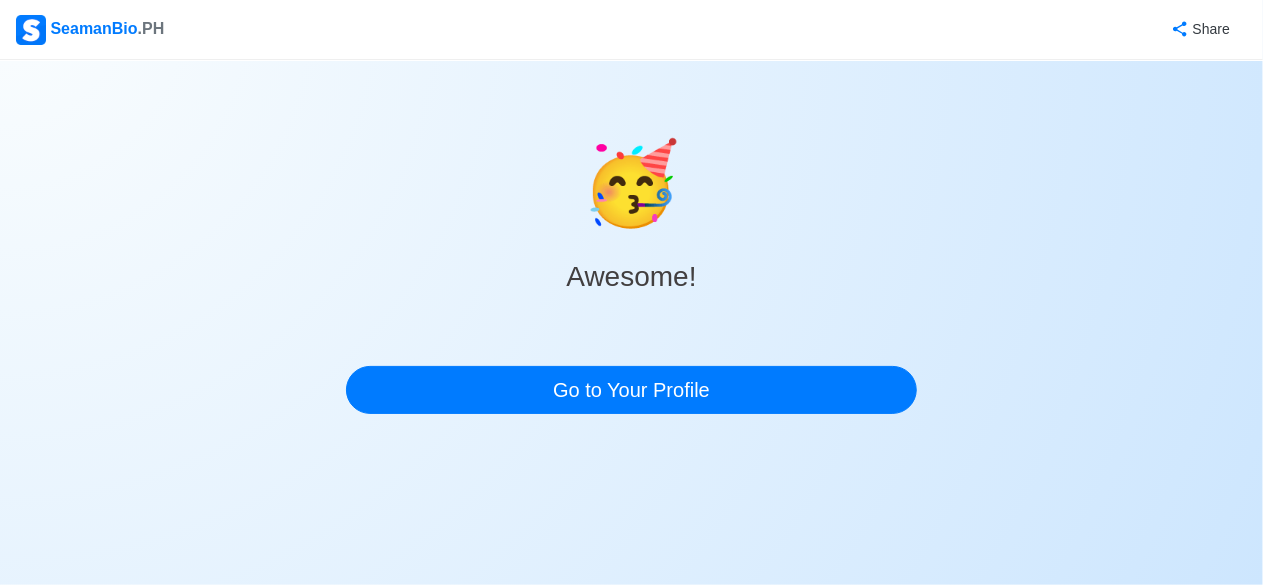 scroll, scrollTop: 0, scrollLeft: 0, axis: both 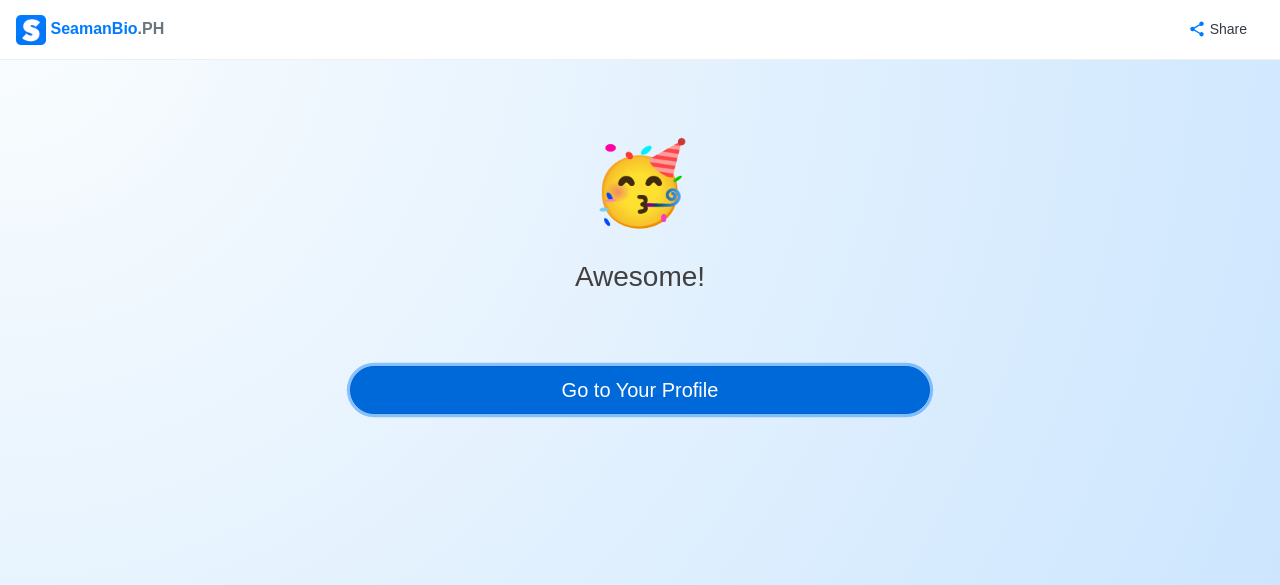 click on "Go to Your Profile" at bounding box center [640, 390] 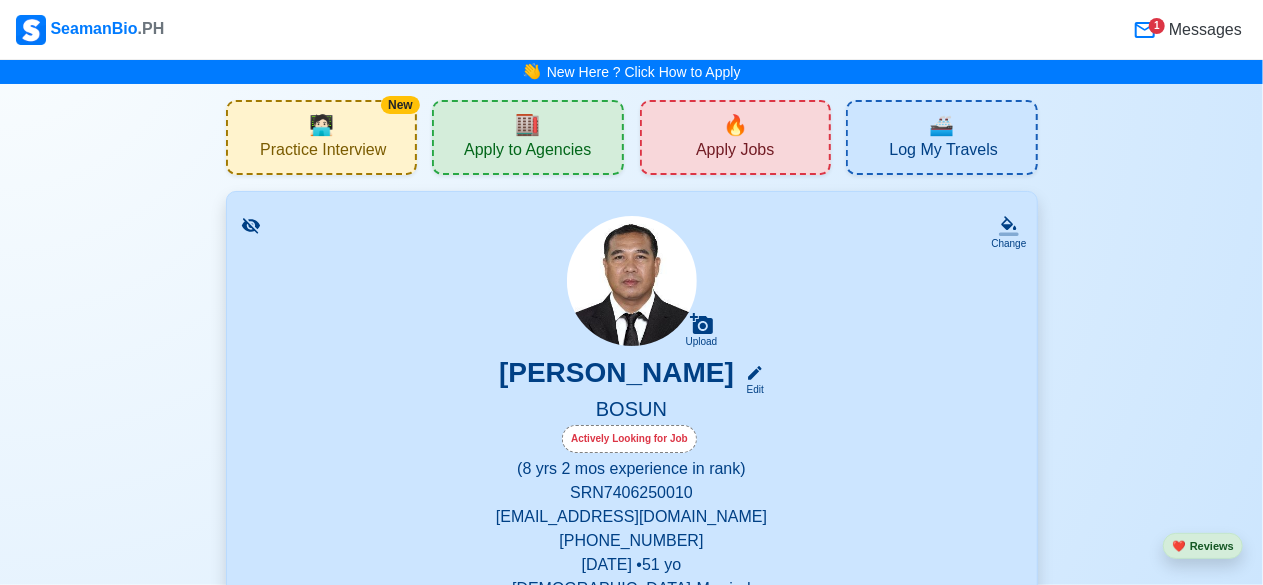 click on "🚢   Log My Travels" at bounding box center [942, 137] 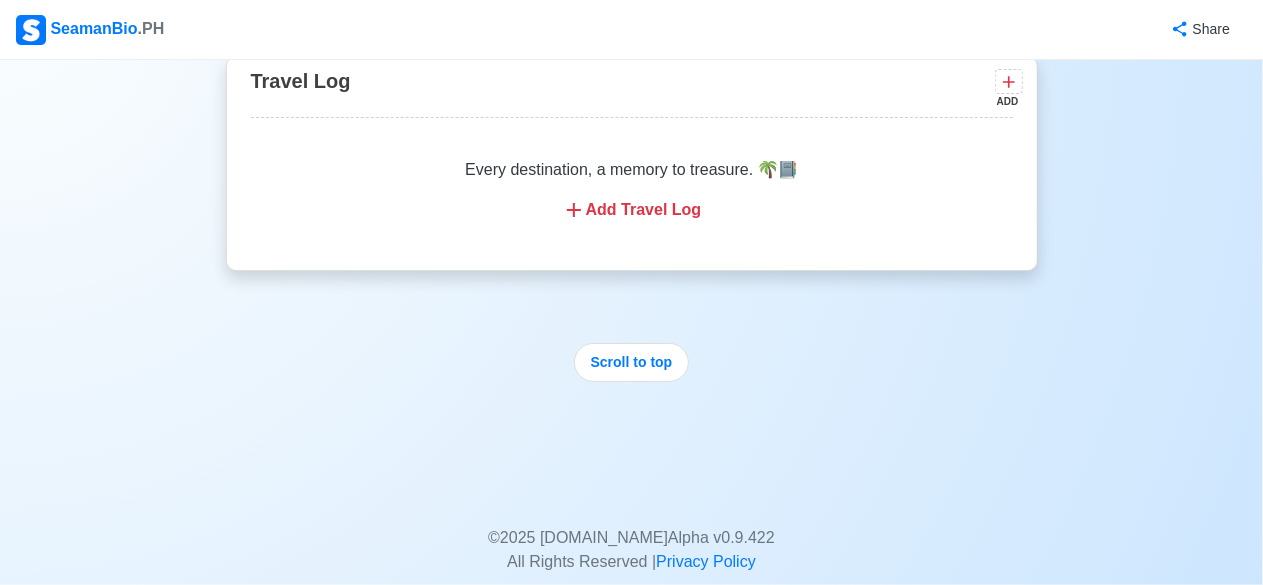 scroll, scrollTop: 579, scrollLeft: 0, axis: vertical 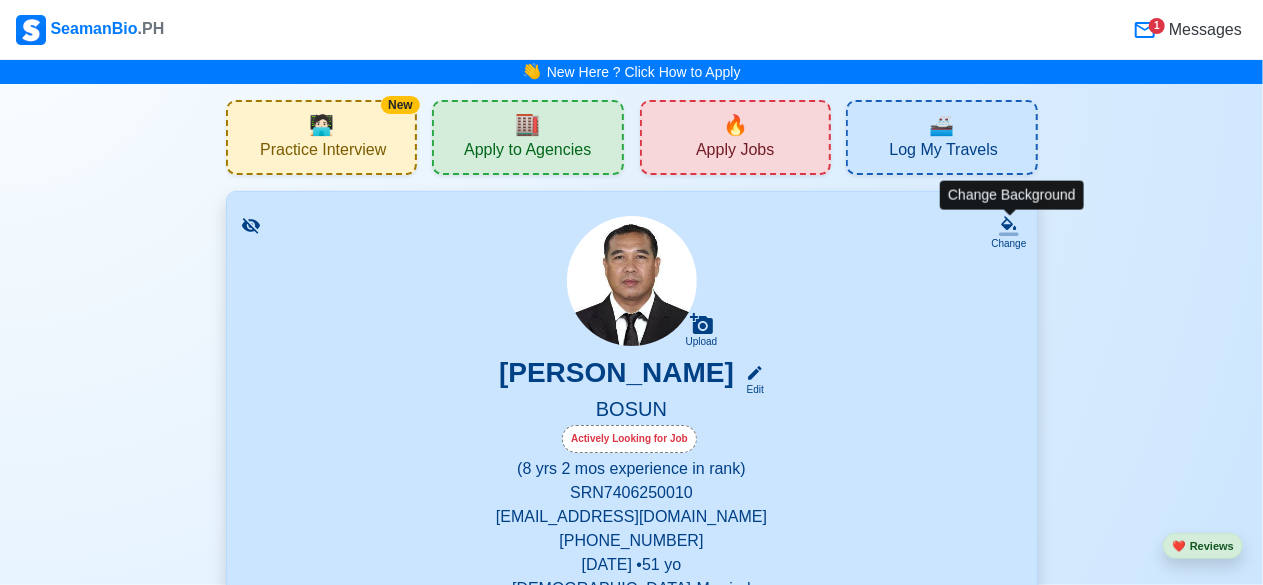 click 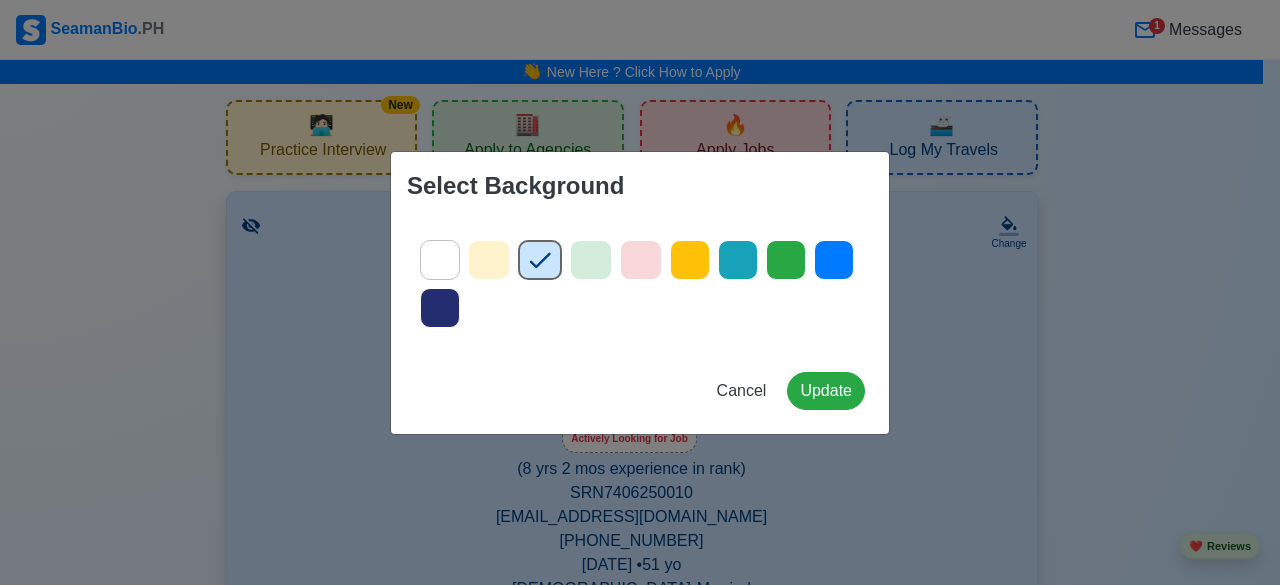 click 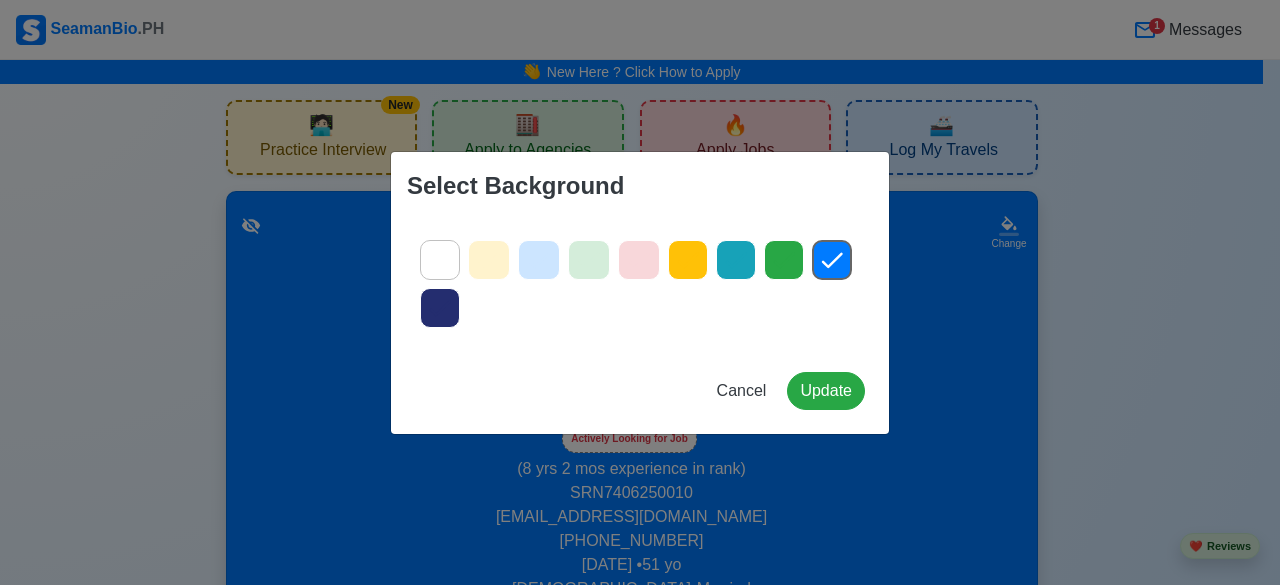 click on "Select Background Cancel Update" at bounding box center (640, 292) 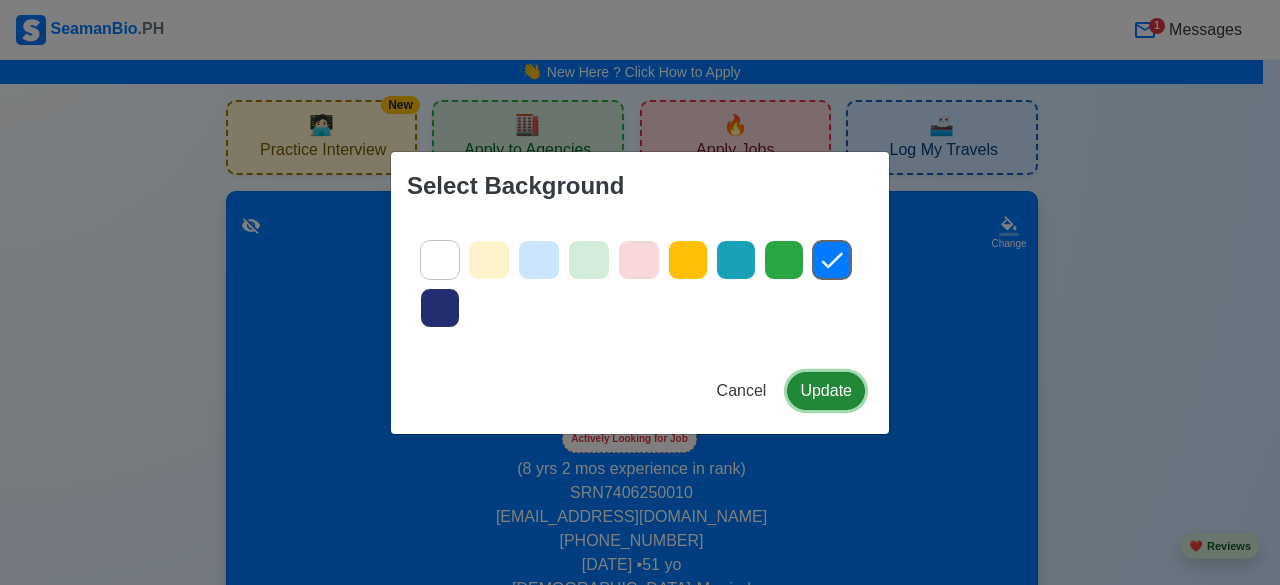 click on "Update" at bounding box center (826, 391) 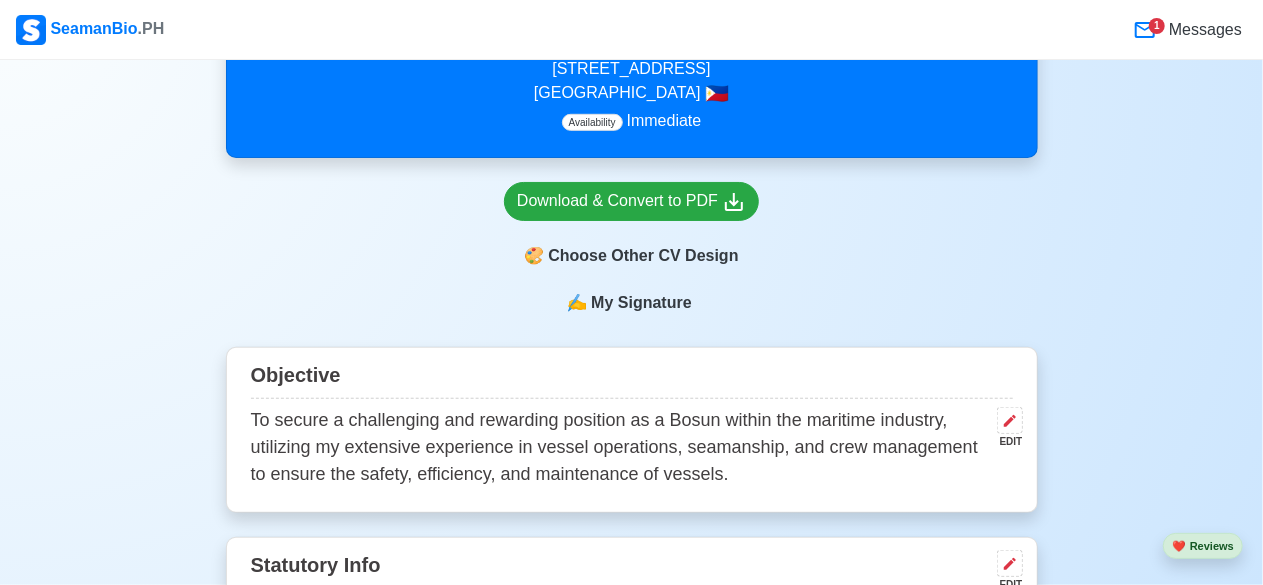 scroll, scrollTop: 640, scrollLeft: 0, axis: vertical 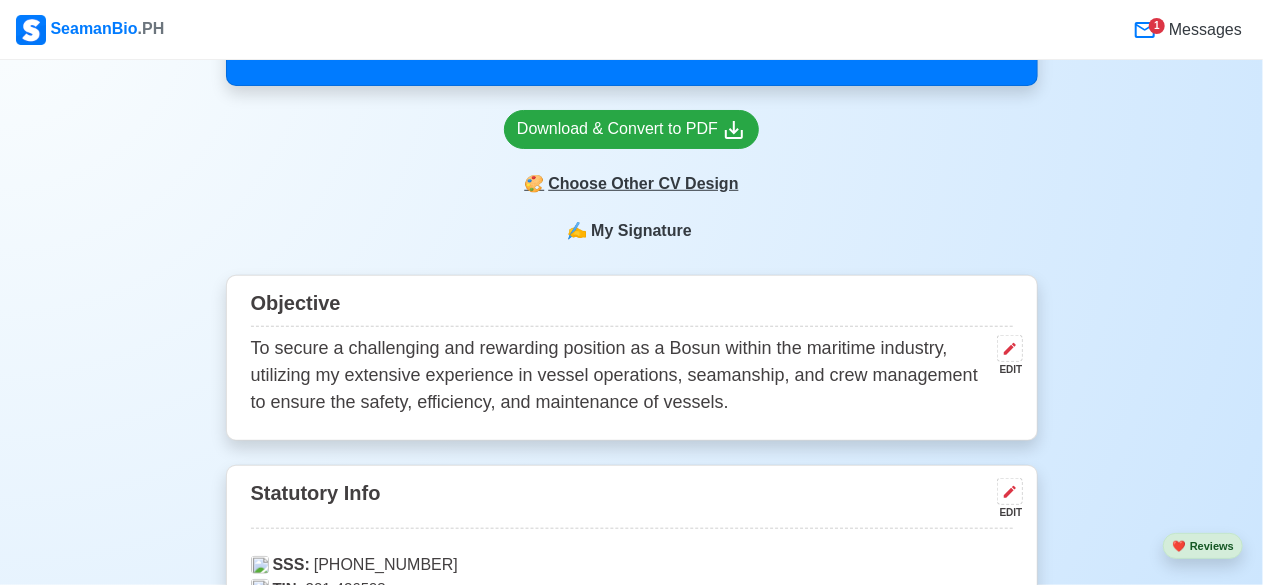 click on "🎨 Choose Other CV Design" at bounding box center (631, 184) 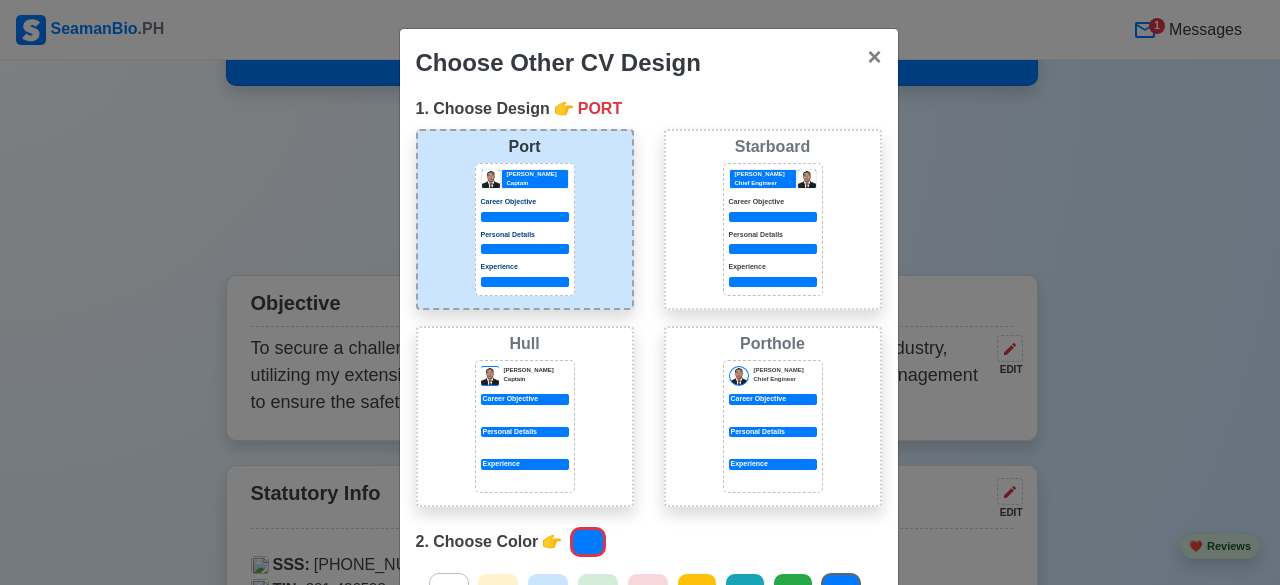 click on "Choose Other CV Design × Close 1. Choose Design 👉 PORT Port [PERSON_NAME] Captain Career Objective Personal Details Experience Starboard [PERSON_NAME] Chief Engineer Career Objective Personal Details Experience [PERSON_NAME] [PERSON_NAME] Captain Career Objective Personal Details Experience Porthole [PERSON_NAME] Chief Engineer Career Objective Personal Details Experience 2. Choose Color 👉 3. Choose Paper Size 👉 SHORT Short Long A4 Download Now Close" at bounding box center [640, 292] 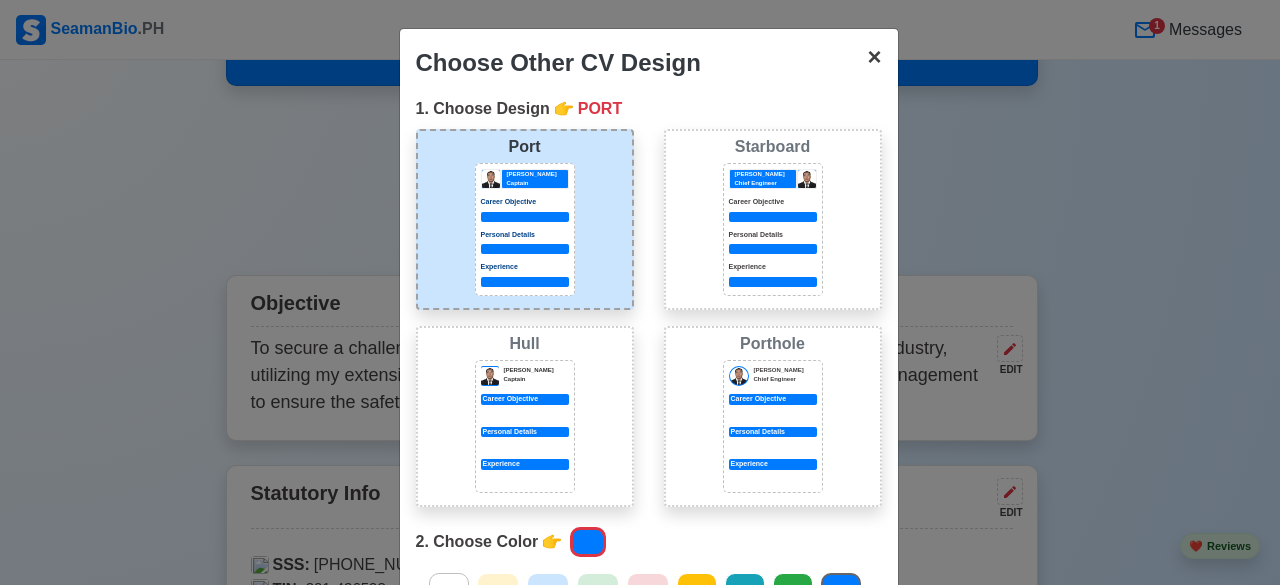 click on "×" at bounding box center (874, 56) 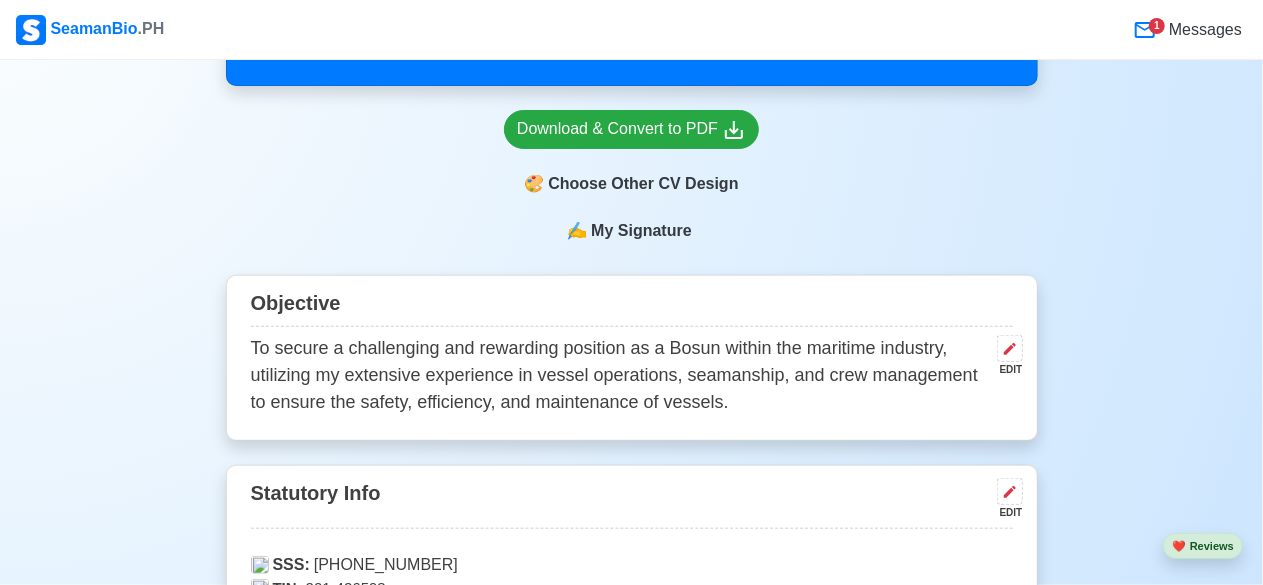 click on "EDIT" at bounding box center [1006, 369] 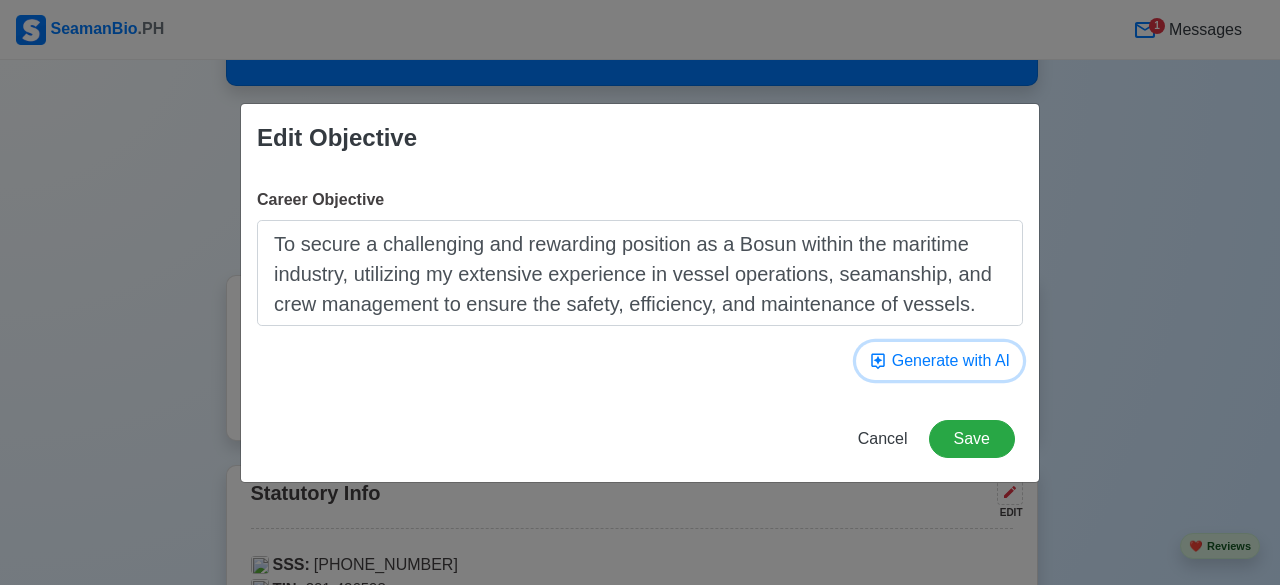 click on "Generate with AI" at bounding box center (939, 361) 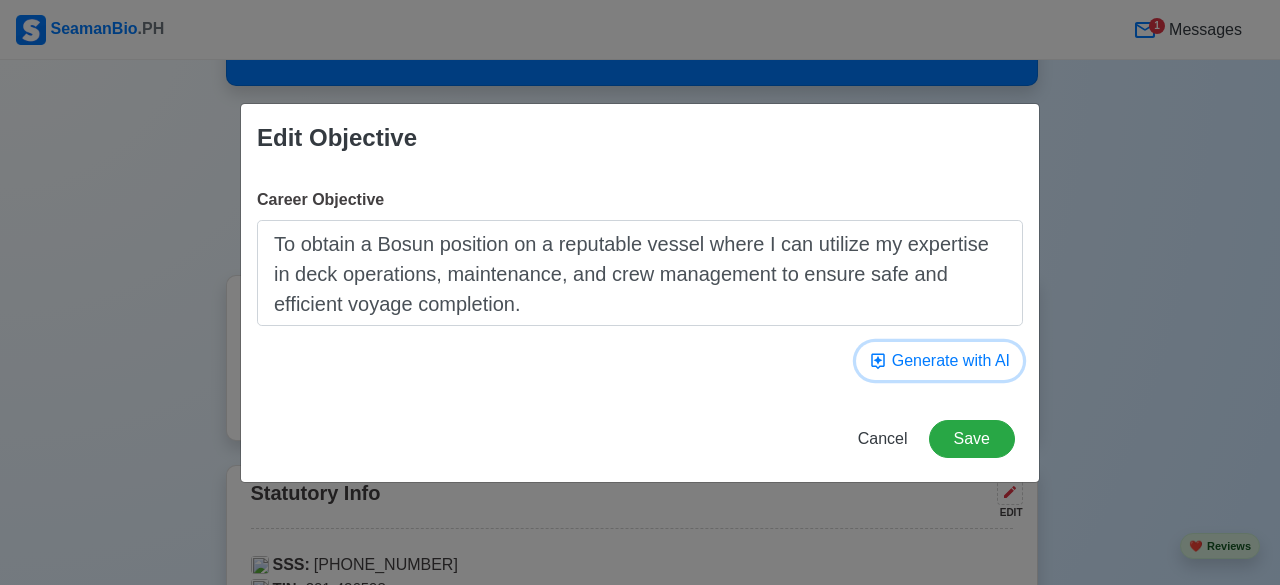 click on "Generate with AI" at bounding box center [939, 361] 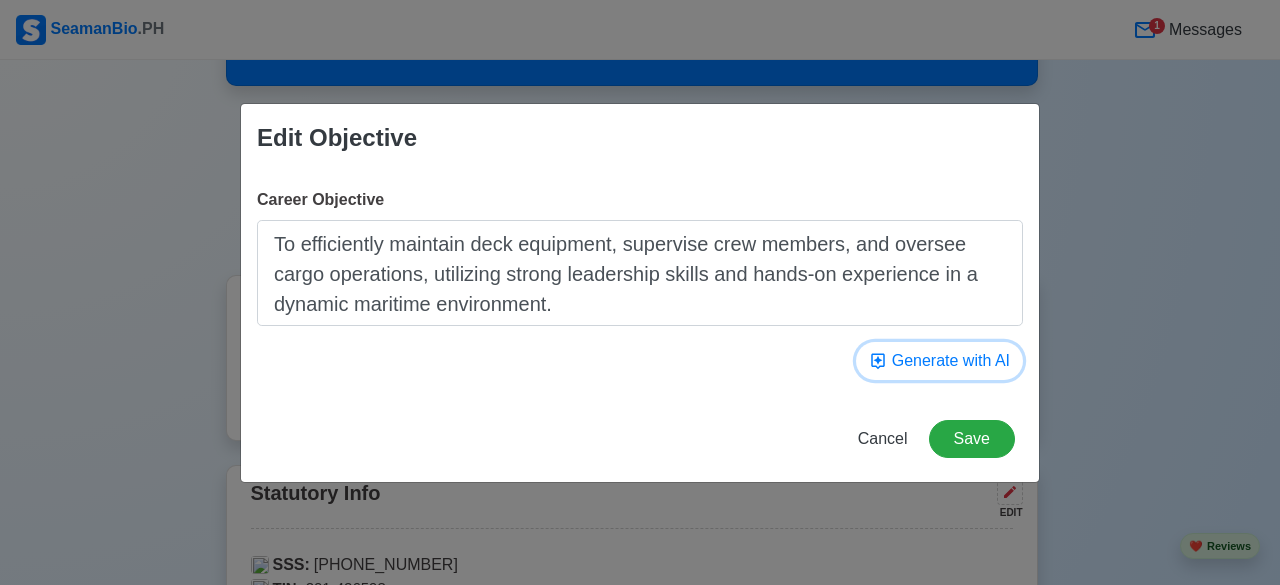 click on "Generate with AI" at bounding box center [939, 361] 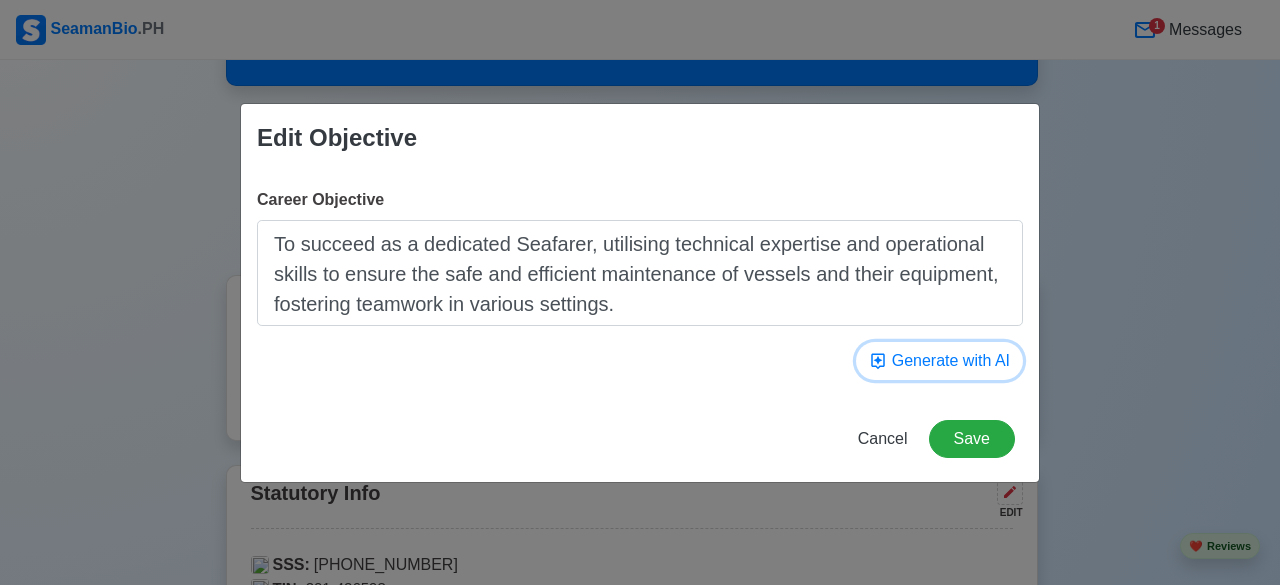 click on "Generate with AI" at bounding box center (939, 361) 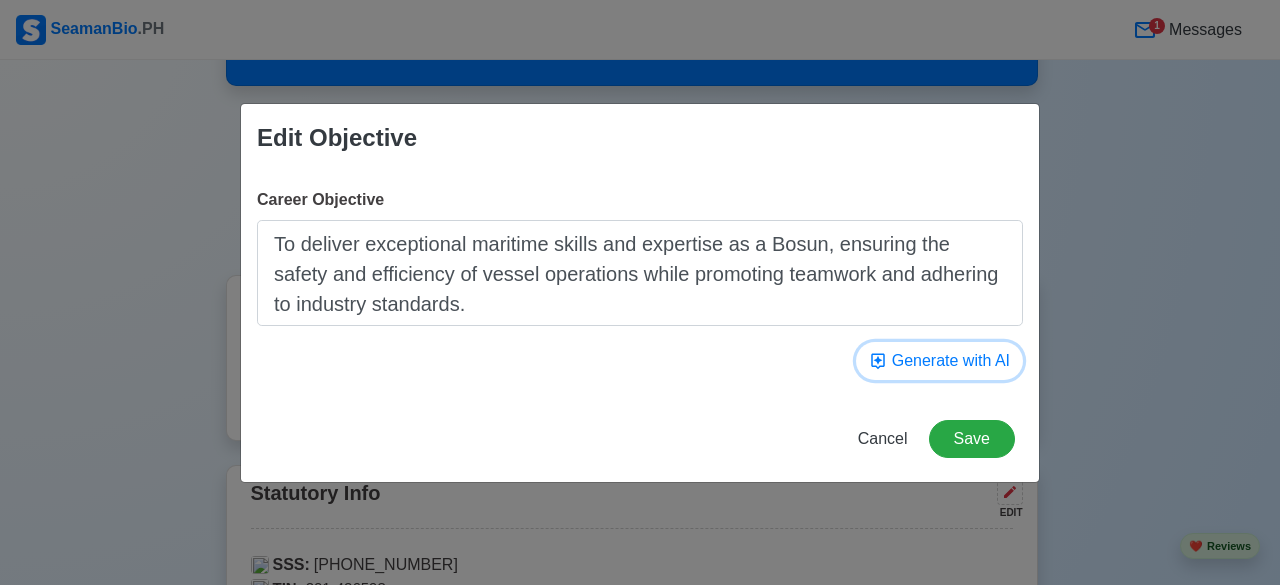click on "Generate with AI" at bounding box center (939, 361) 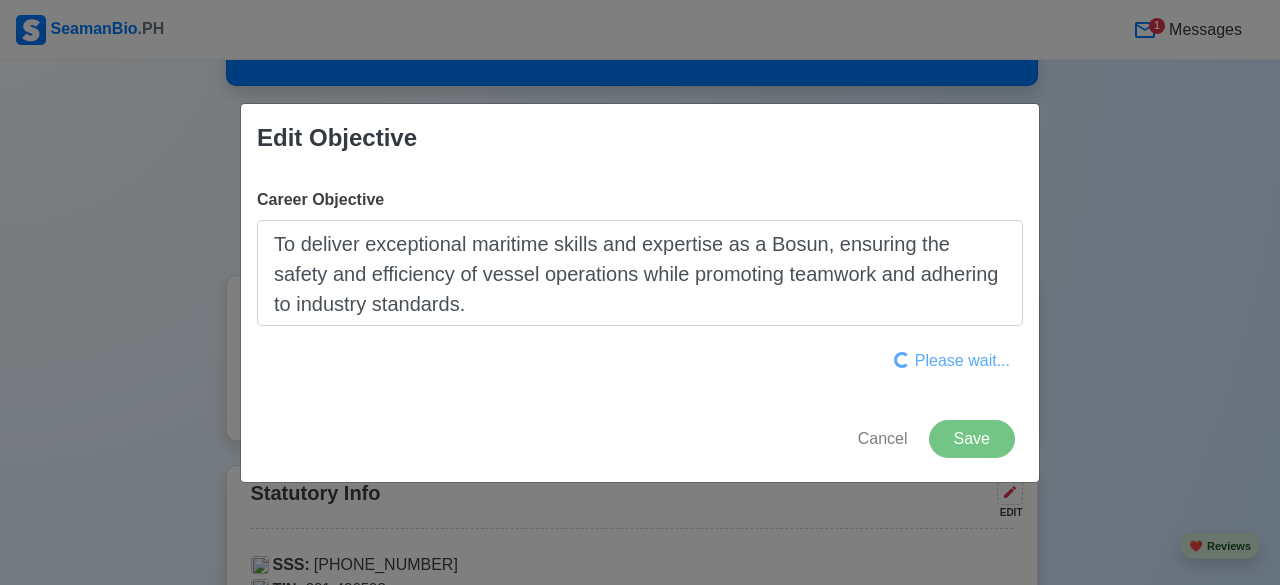 type on "To work on merchant ships as a qualified Bosun, utilizing strong leadership and teamwork skills to ensure efficient deck operations, vessel maintenance, and enhanced safety protocols." 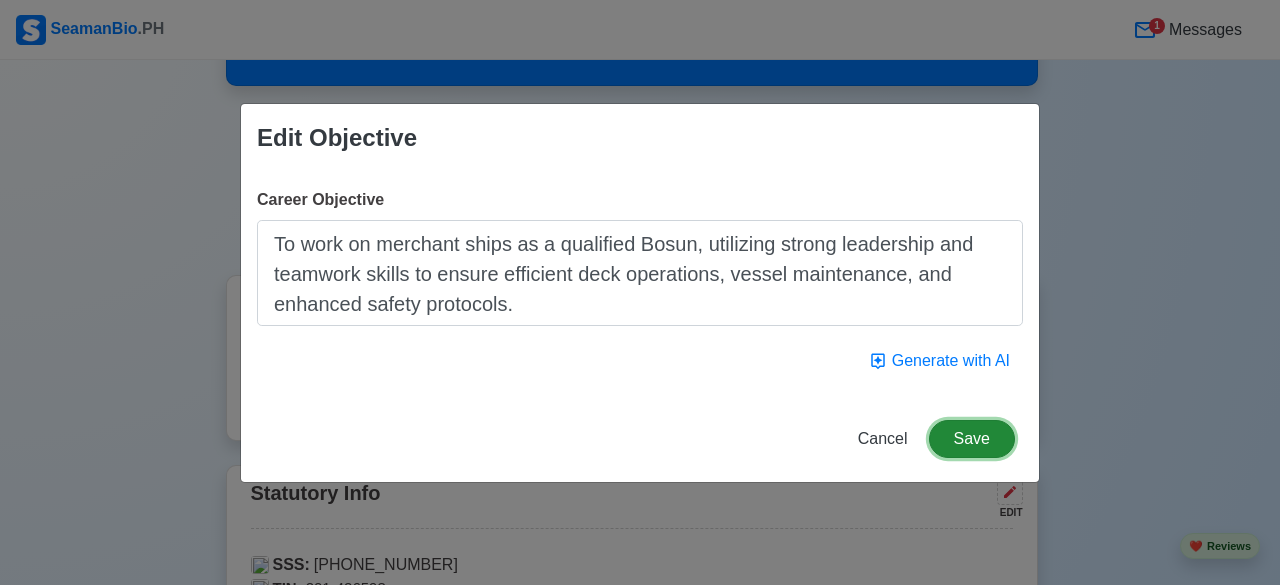 click on "Save" at bounding box center [972, 439] 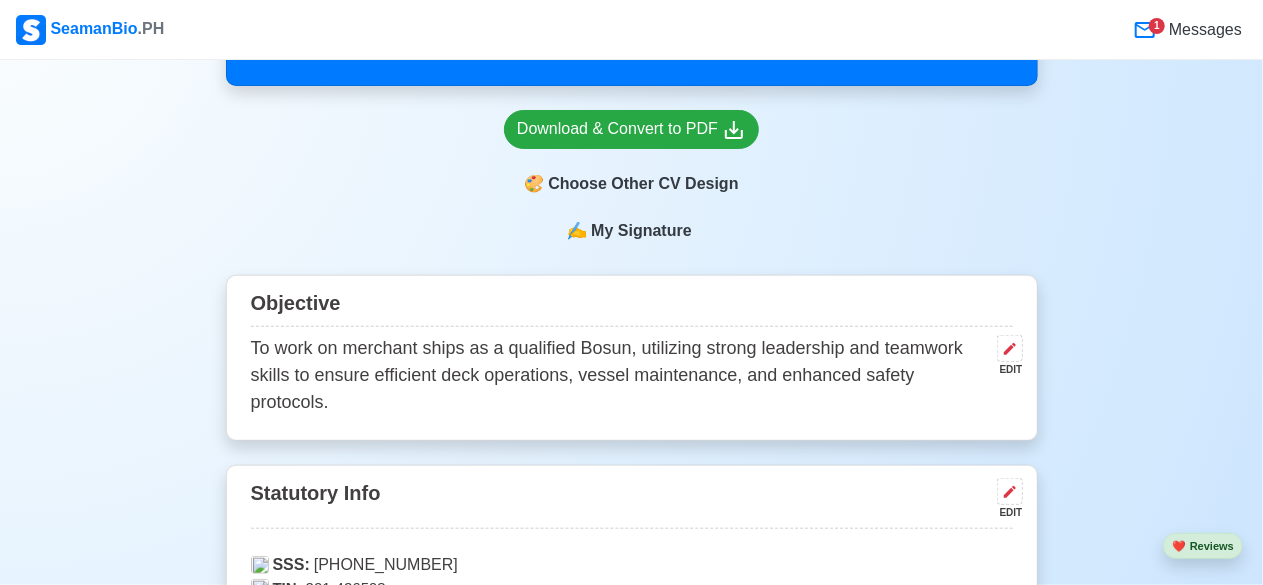 scroll, scrollTop: 0, scrollLeft: 0, axis: both 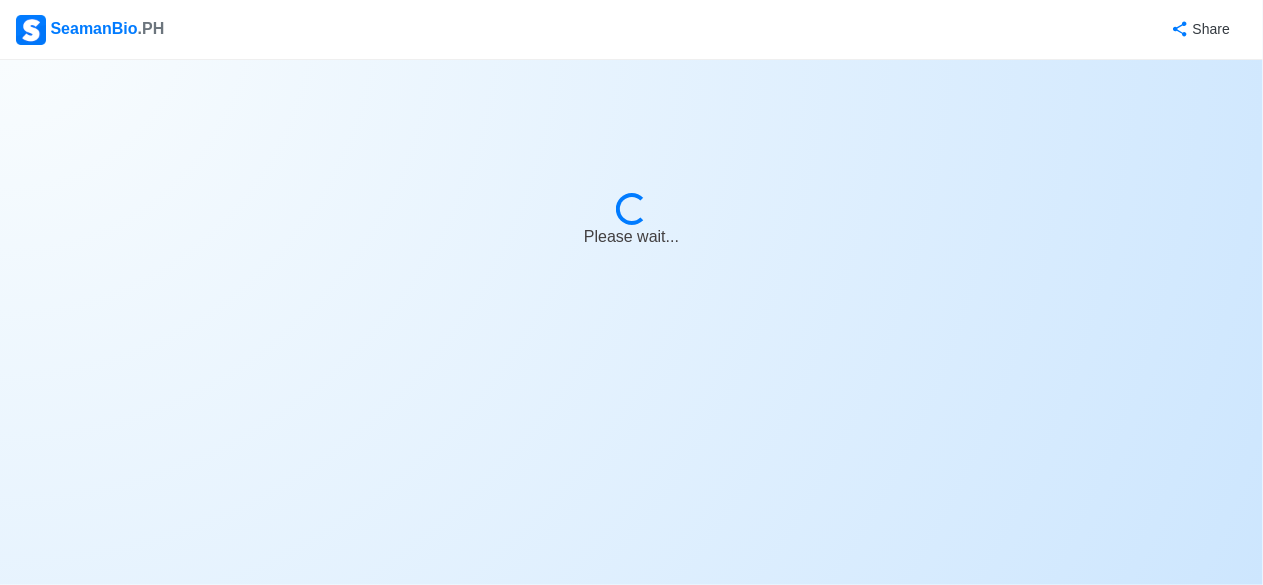 select on "Actively Looking for Job" 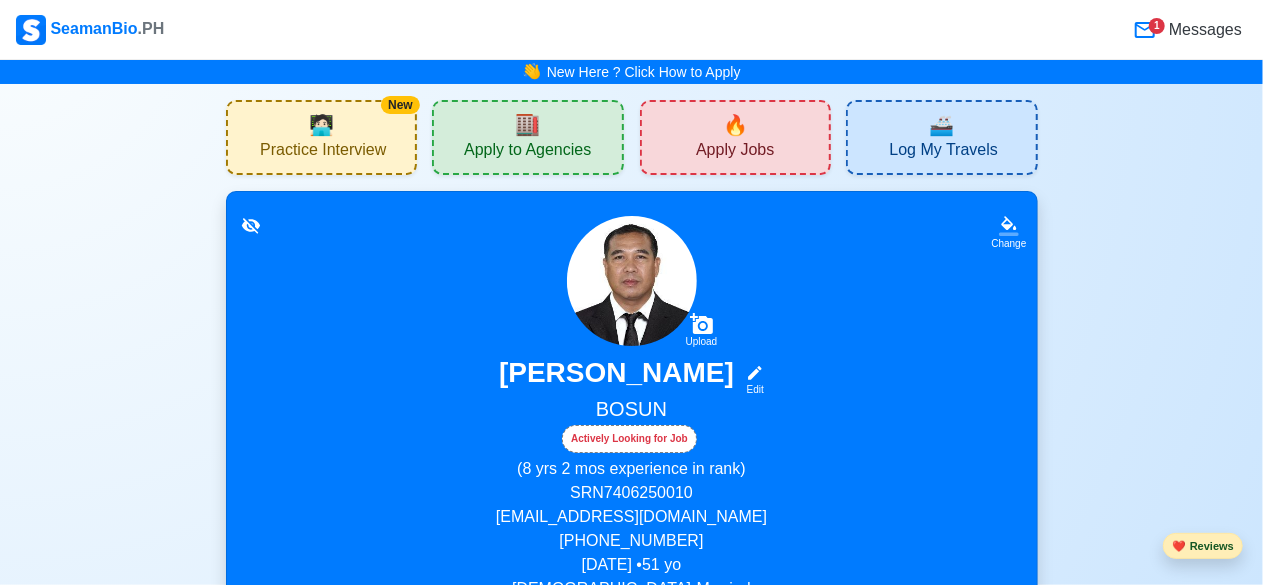 click on "❤️ Reviews" at bounding box center (1203, 546) 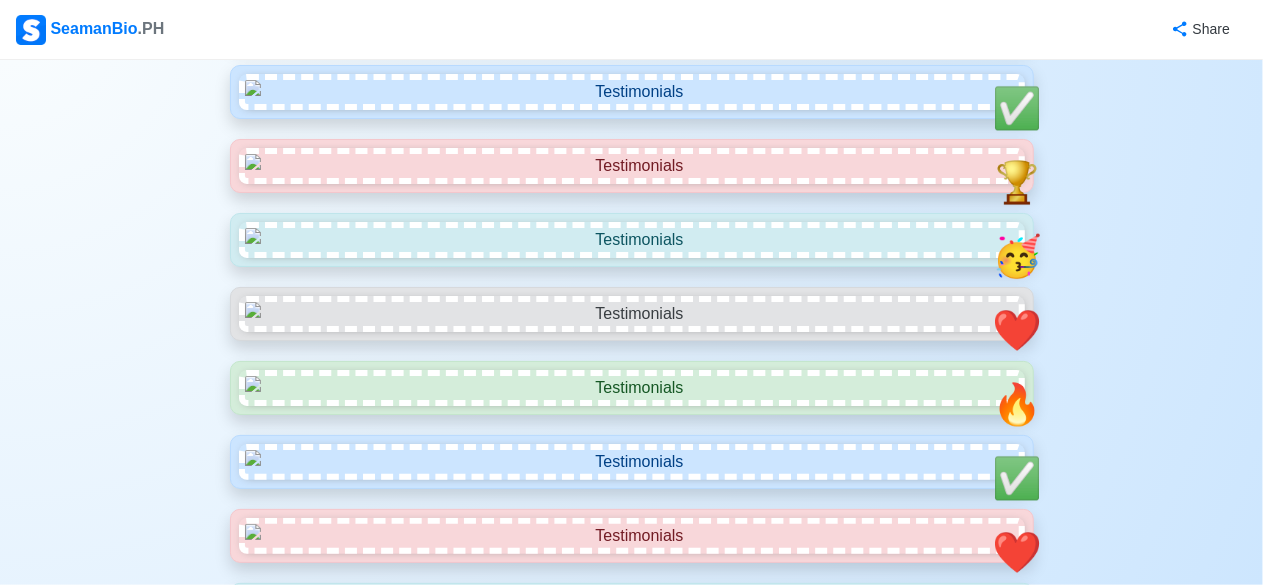 scroll, scrollTop: 320, scrollLeft: 0, axis: vertical 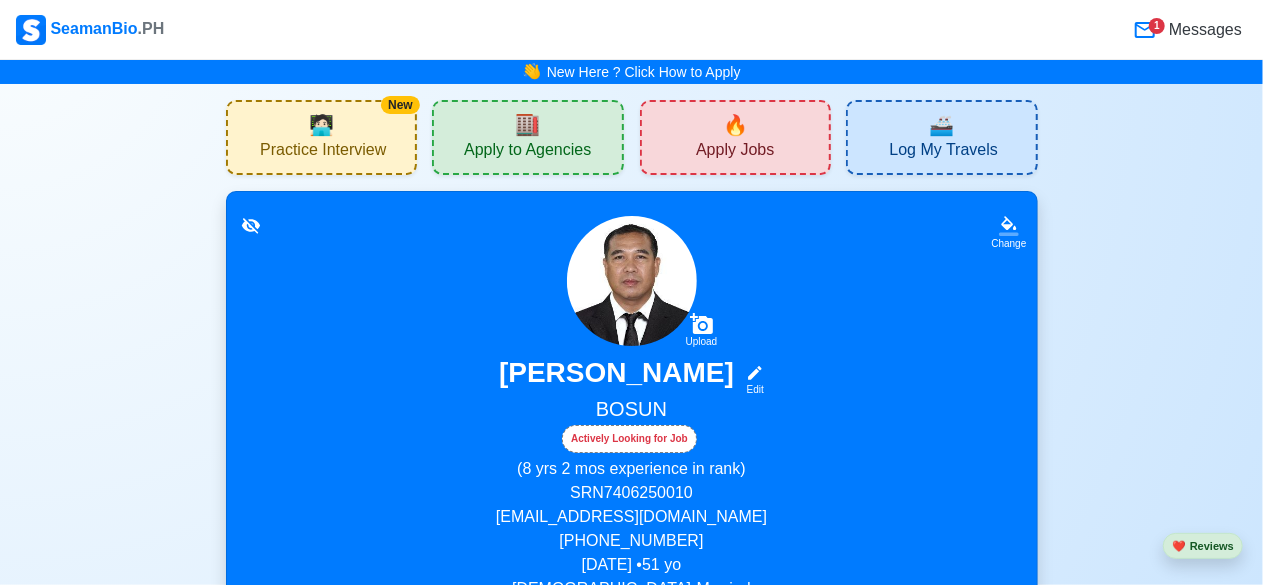 click on "New 🧑🏻‍💻   Practice Interview" at bounding box center [322, 137] 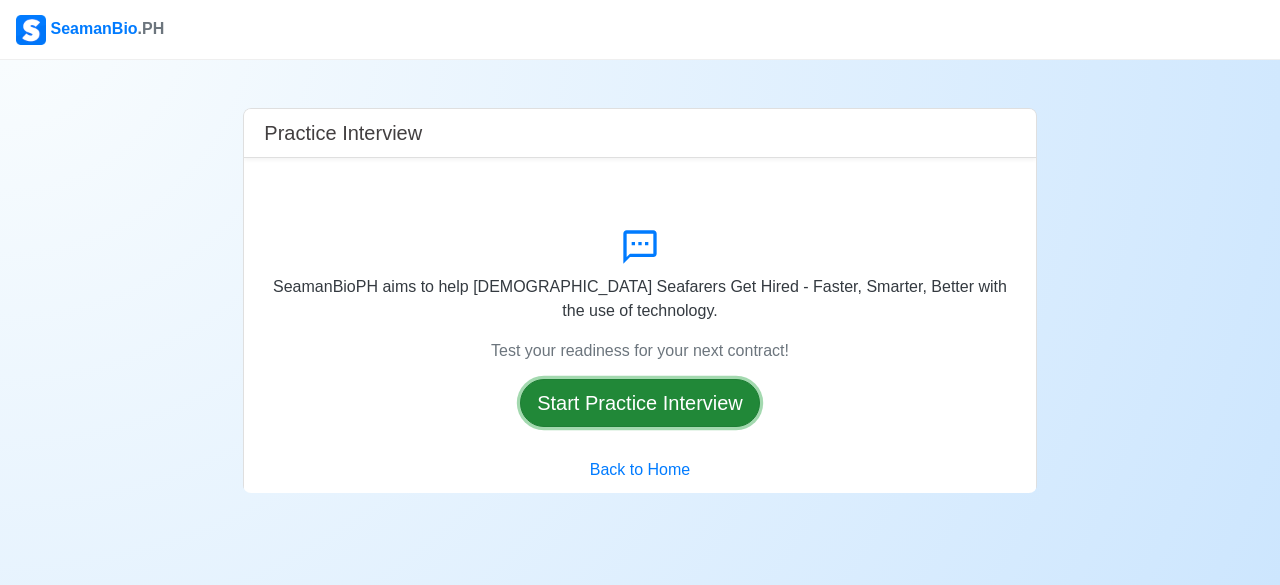 click on "Start Practice Interview" at bounding box center (640, 403) 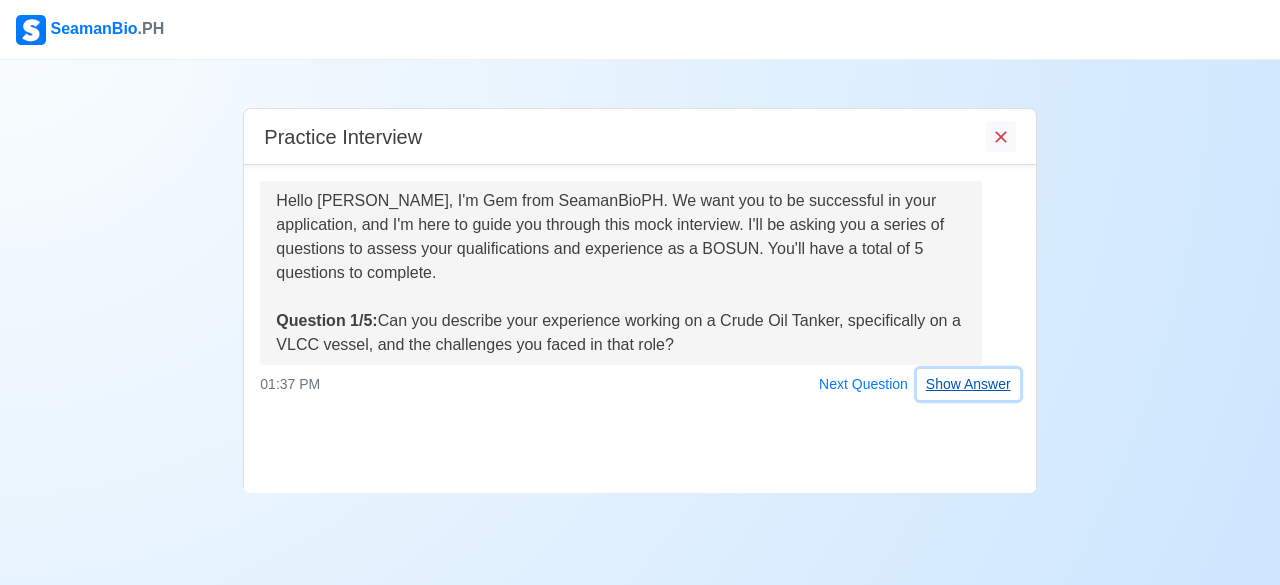 click on "Show Answer" at bounding box center [968, 384] 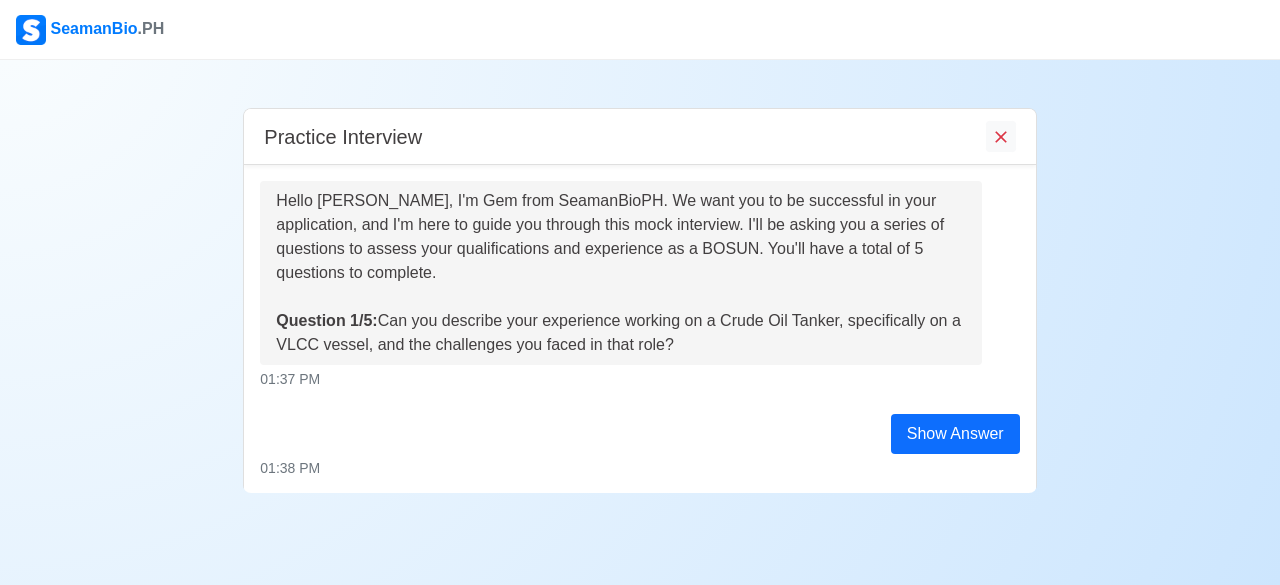 scroll, scrollTop: 36, scrollLeft: 0, axis: vertical 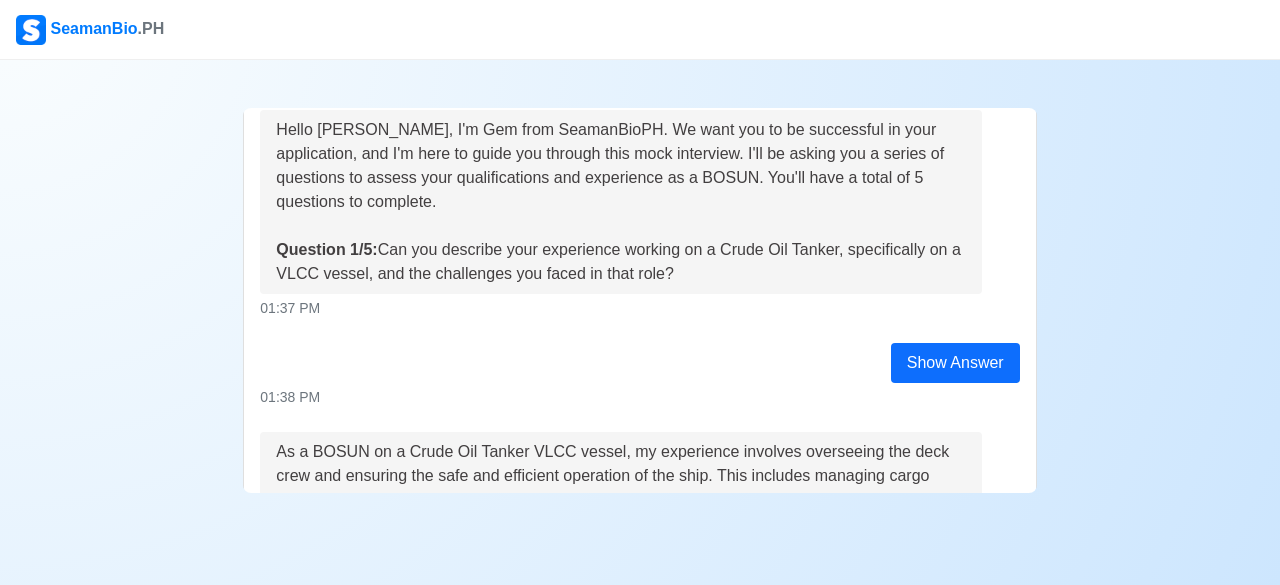 click on "Practice Interview Hello [PERSON_NAME], I'm Gem from SeamanBioPH. We want you to be successful in your application, and I'm here to guide you through this mock interview. I'll be asking you a series of questions to assess your qualifications and experience as a BOSUN. You'll have a total of 5 questions to complete.  Question 1/5:  Can you describe your experience working on a Crude Oil Tanker, specifically on a VLCC vessel, and the challenges you faced in that role? 01:37 PM Show Answer 01:38 PM As a BOSUN on a Crude Oil Tanker VLCC vessel, my experience involves overseeing the deck crew and ensuring the safe and efficient operation of the ship. This includes managing cargo operations, performing maintenance tasks, and coordinating with other departments to maintain the vessel's overall condition. Some challenges I faced in this role include:   Ensuring compliance with safety and environmental regulations, such as those related to oil spills and pollution  Question 2/5: 01:38 PM Next Question Show Answer" at bounding box center (640, 276) 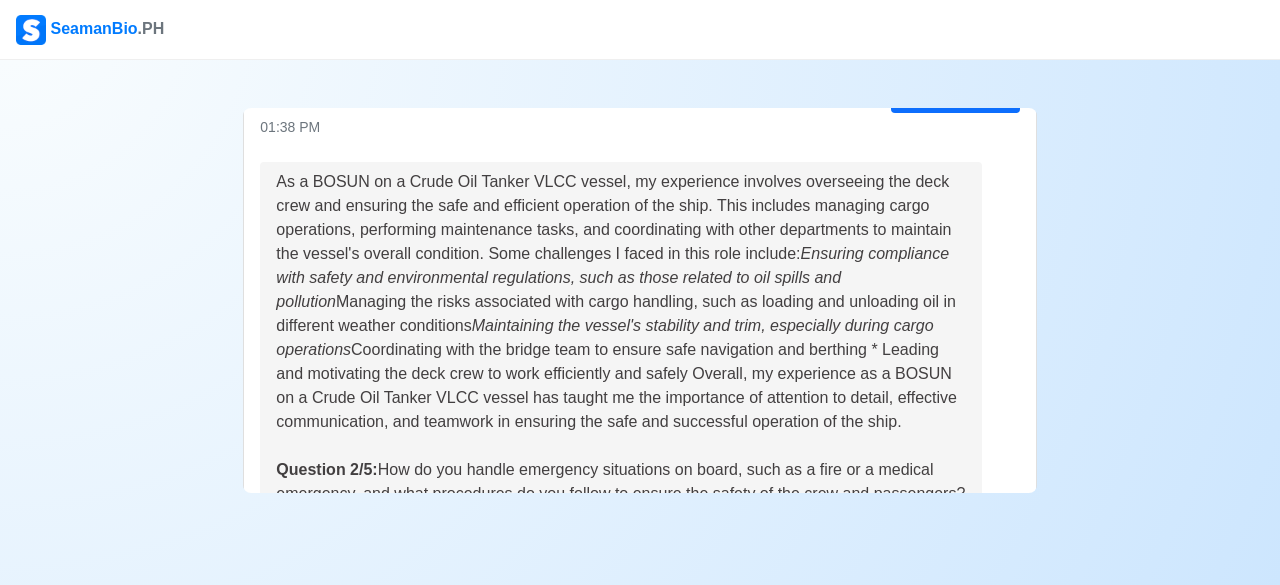 scroll, scrollTop: 230, scrollLeft: 0, axis: vertical 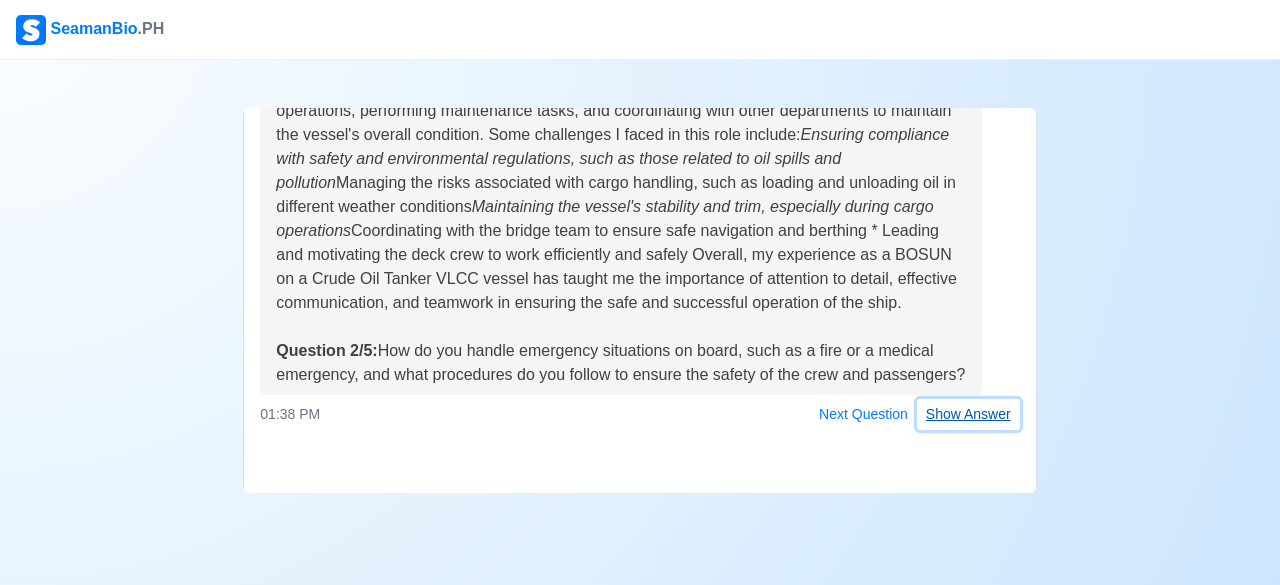 click on "Show Answer" at bounding box center [968, 414] 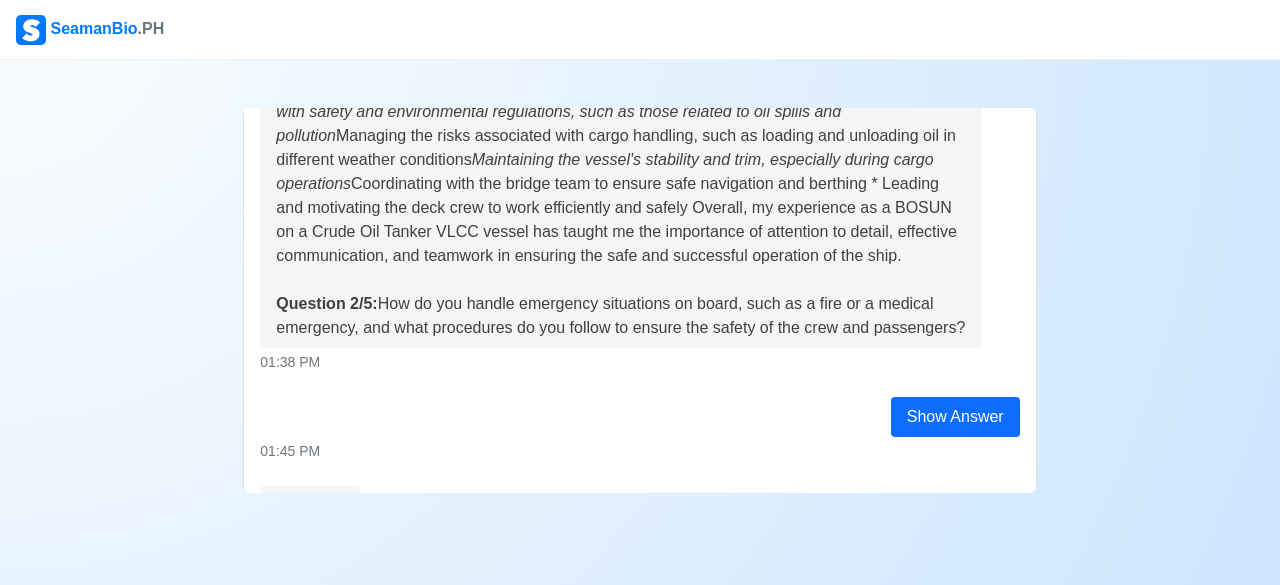 scroll, scrollTop: 590, scrollLeft: 0, axis: vertical 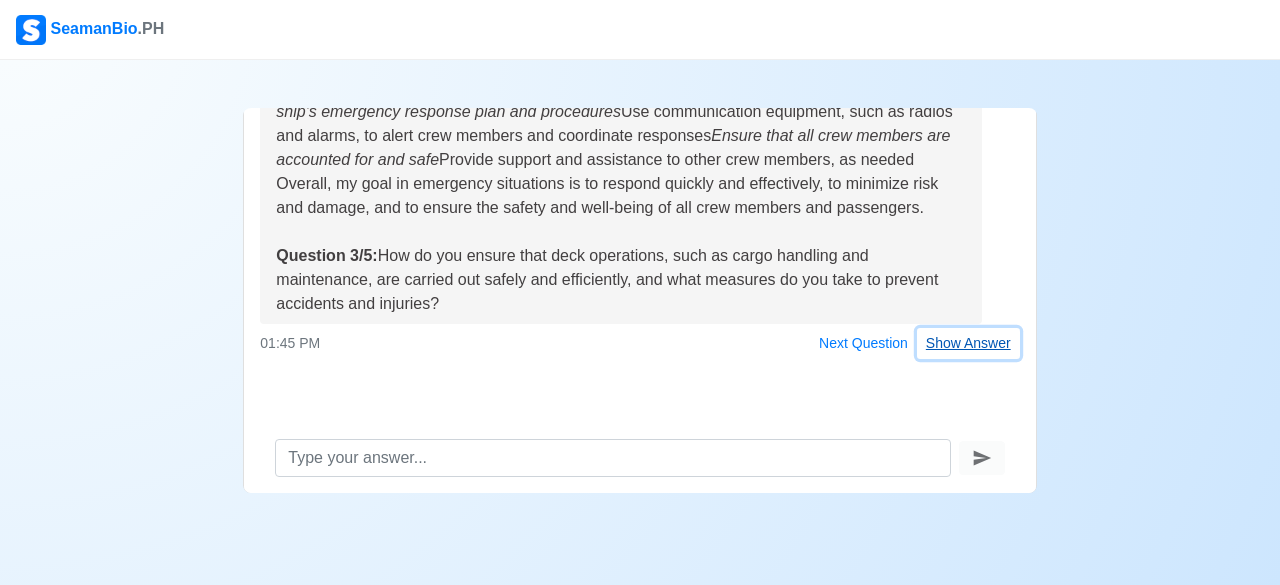 click on "Show Answer" at bounding box center (968, 343) 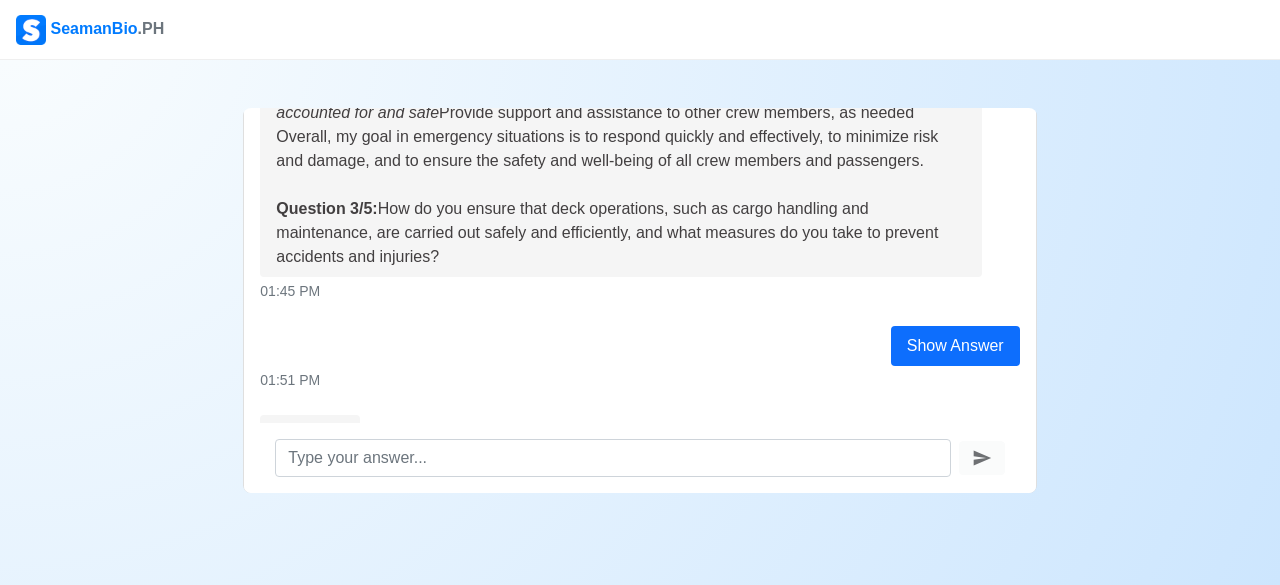 scroll, scrollTop: 1136, scrollLeft: 0, axis: vertical 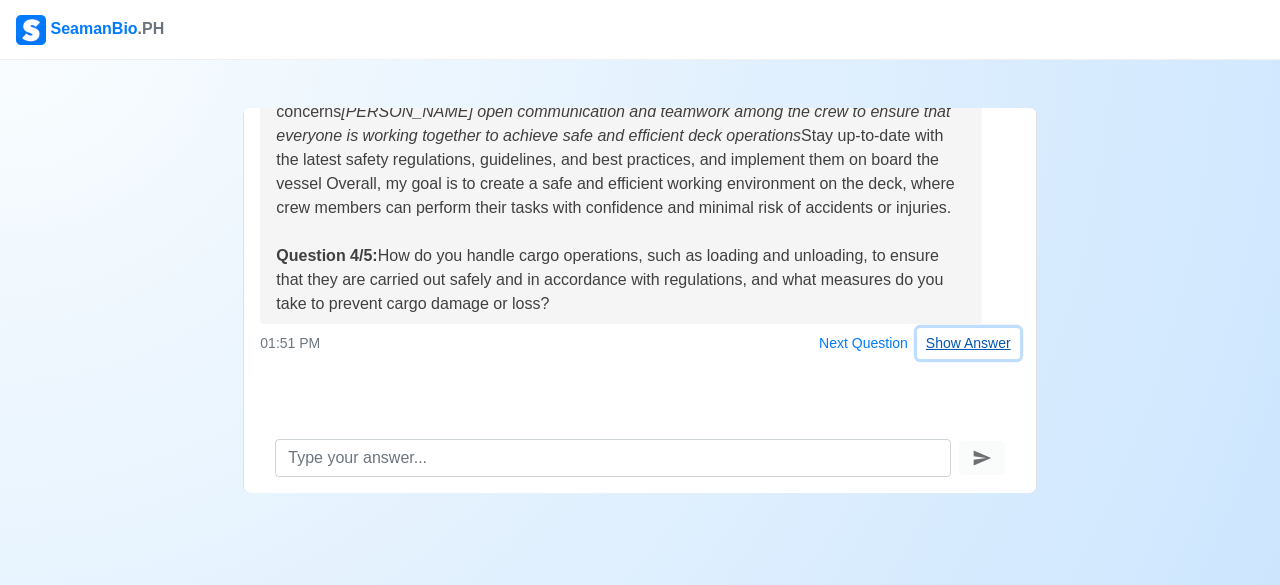click on "Show Answer" at bounding box center [968, 343] 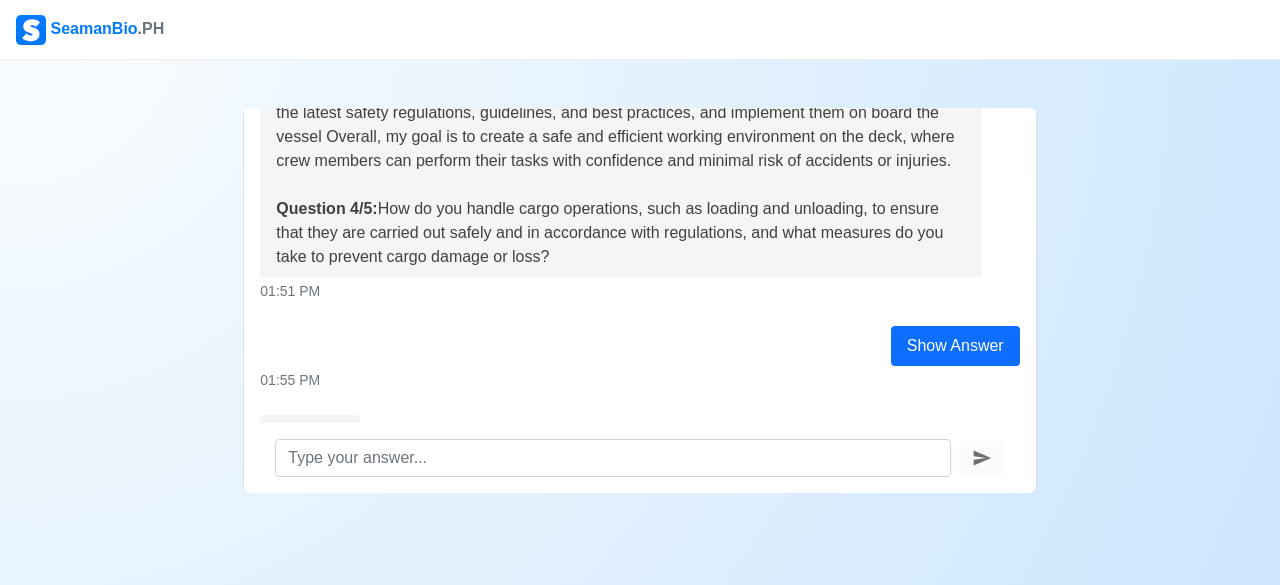 scroll, scrollTop: 1904, scrollLeft: 0, axis: vertical 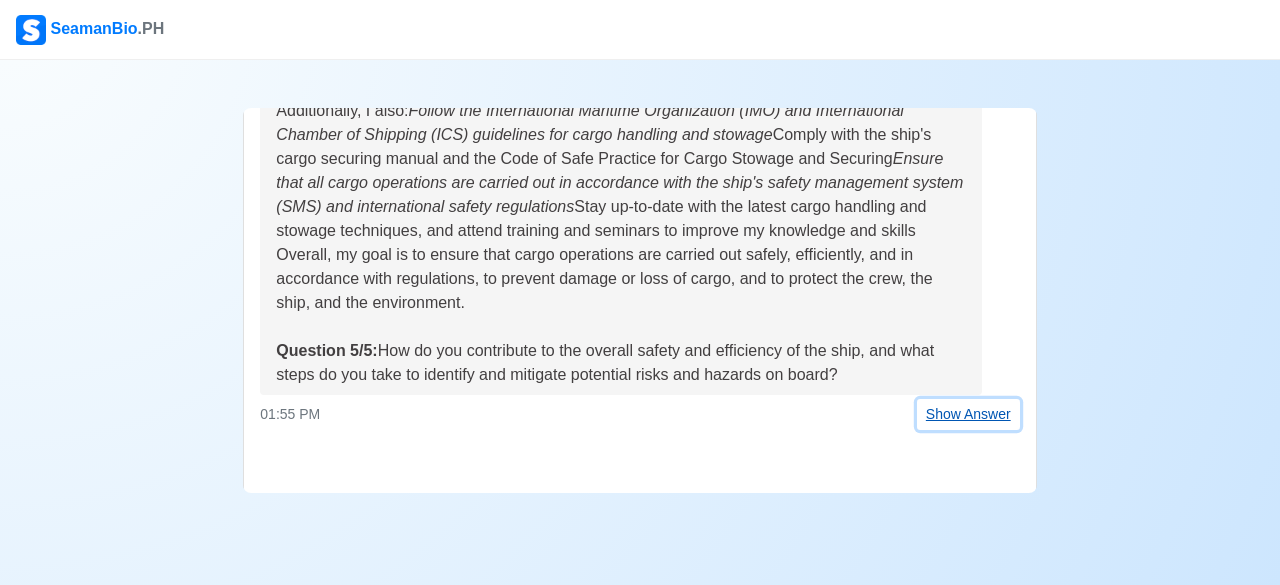 click on "Show Answer" at bounding box center [968, 414] 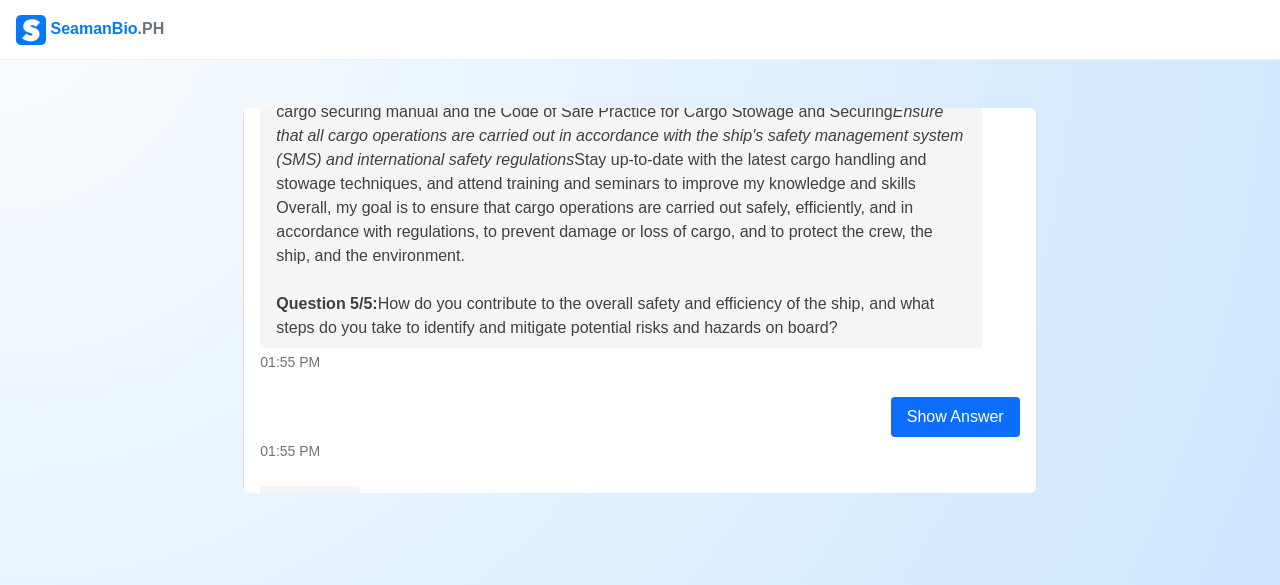 scroll, scrollTop: 2636, scrollLeft: 0, axis: vertical 